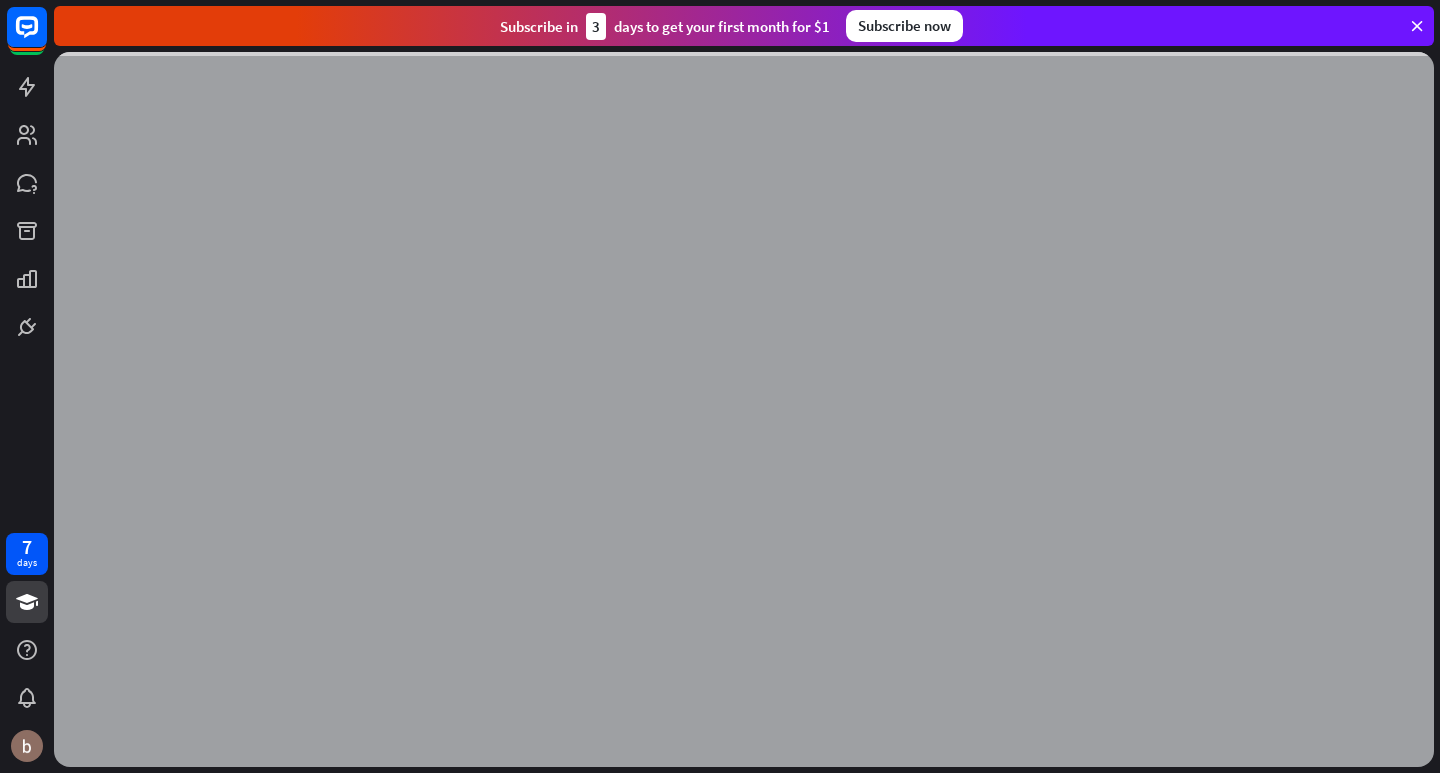 scroll, scrollTop: 0, scrollLeft: 0, axis: both 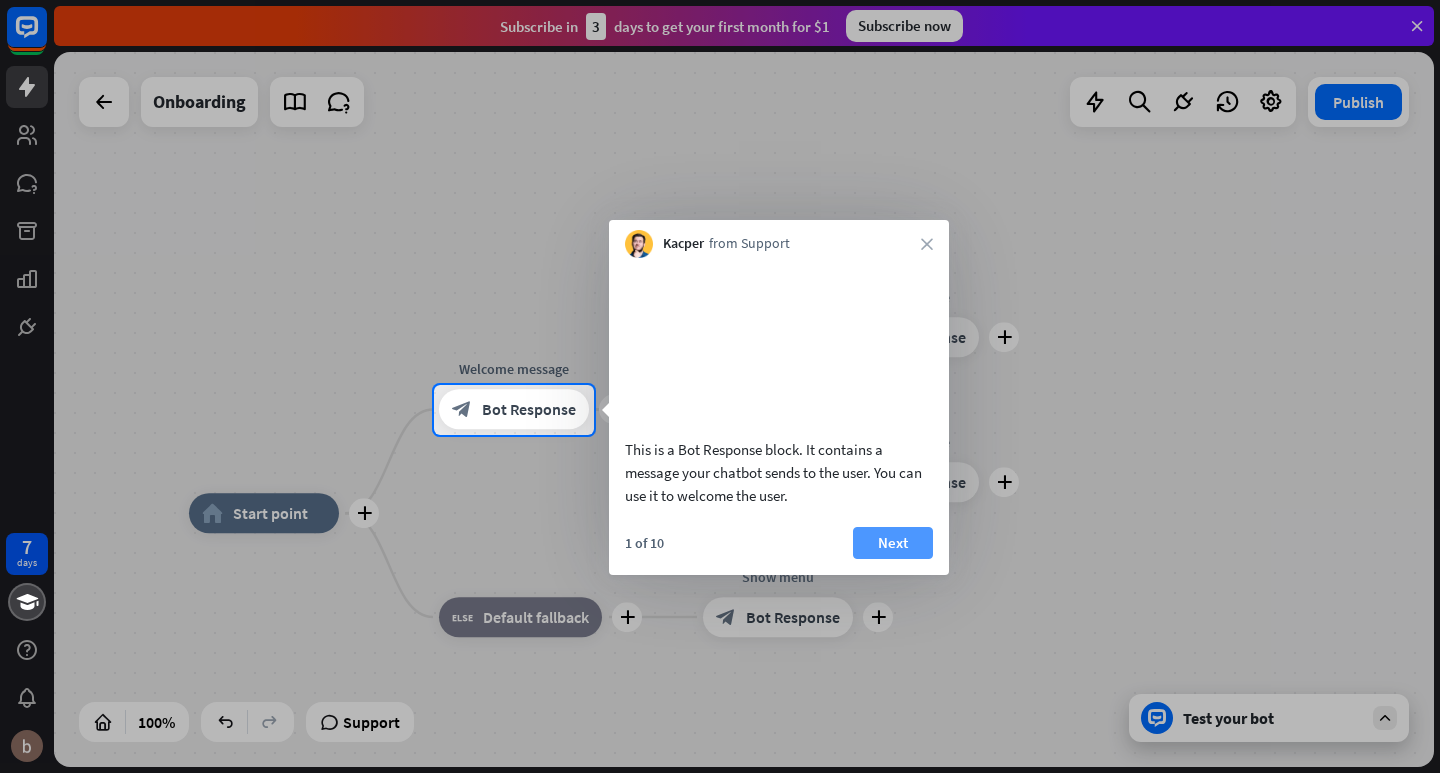click on "Next" at bounding box center [893, 543] 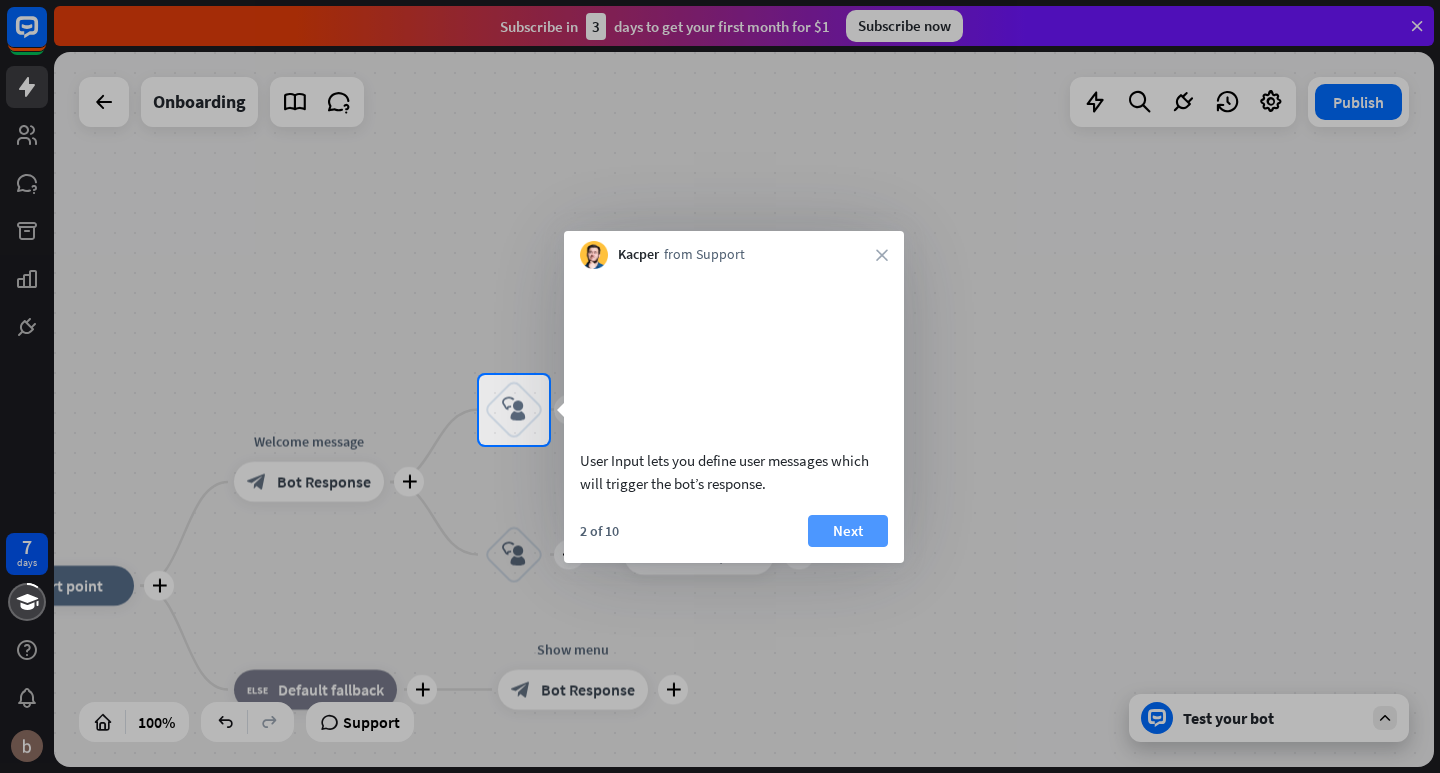 click on "Next" at bounding box center (848, 531) 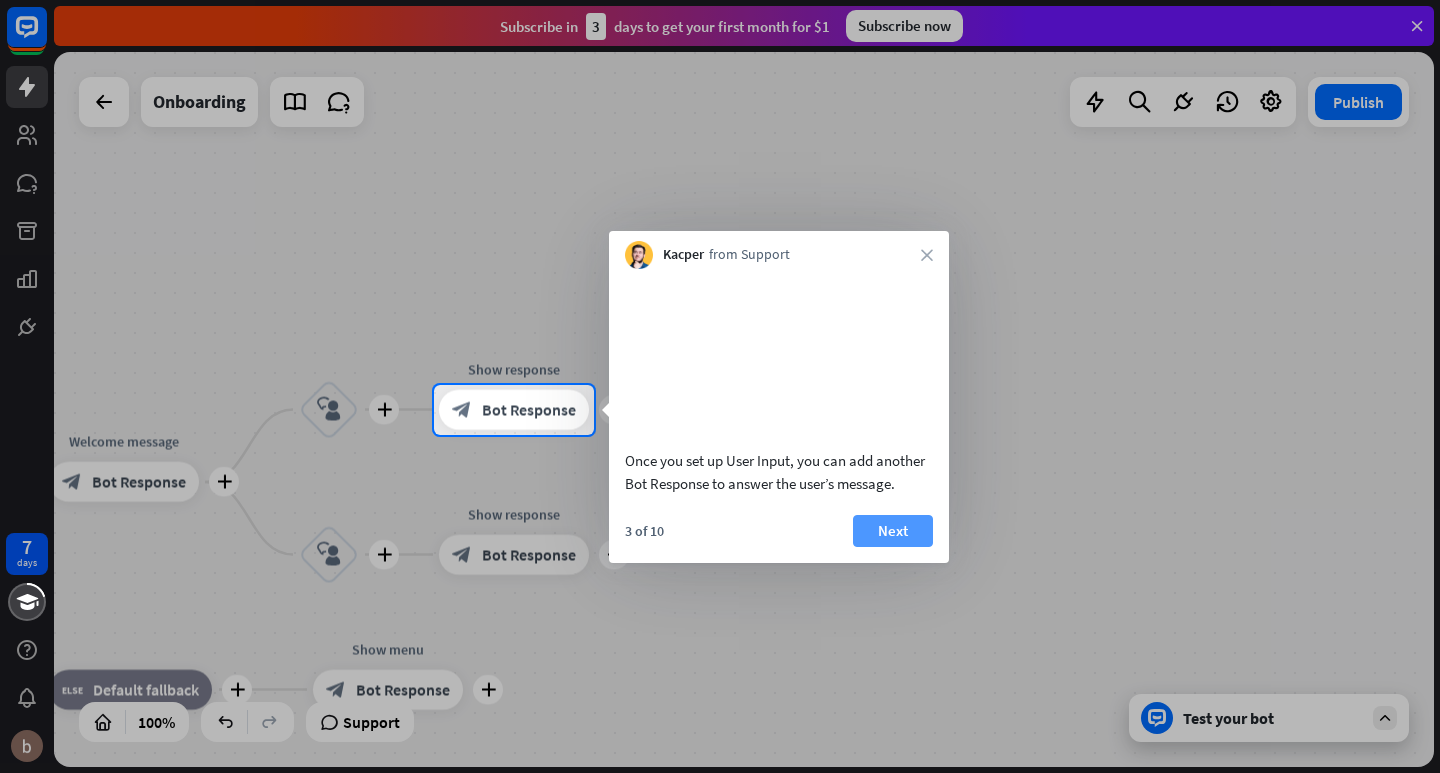 click on "Next" at bounding box center [893, 531] 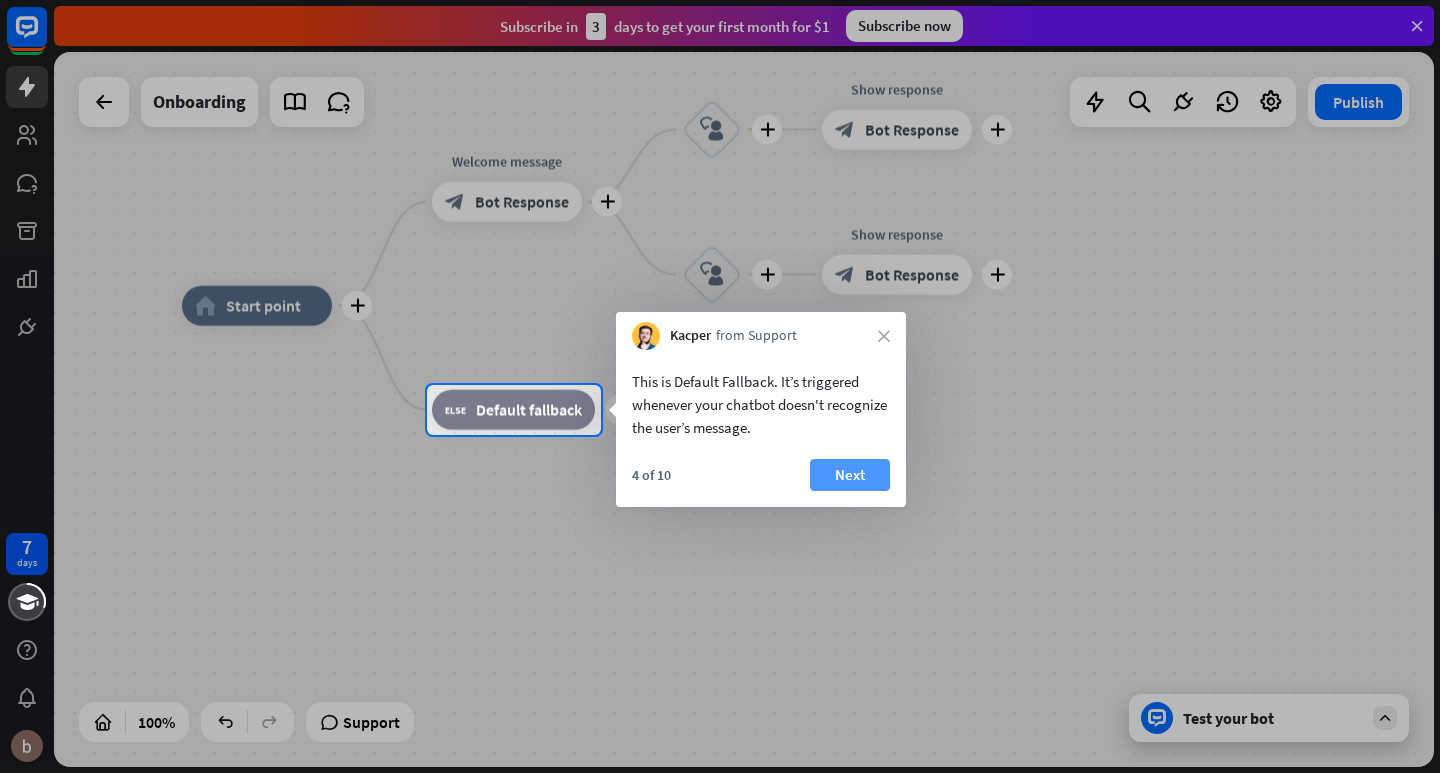 click on "Next" at bounding box center [850, 475] 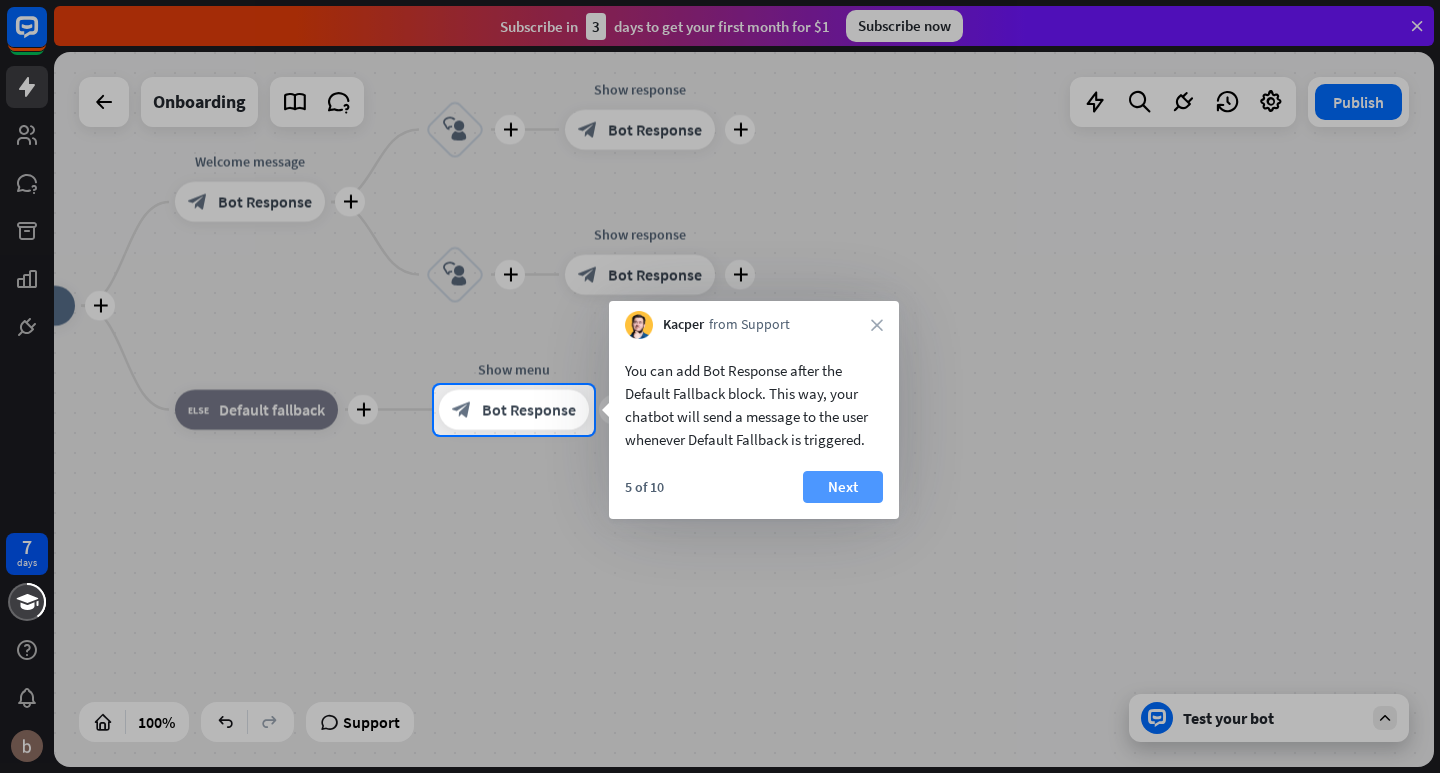 click on "Next" at bounding box center [843, 487] 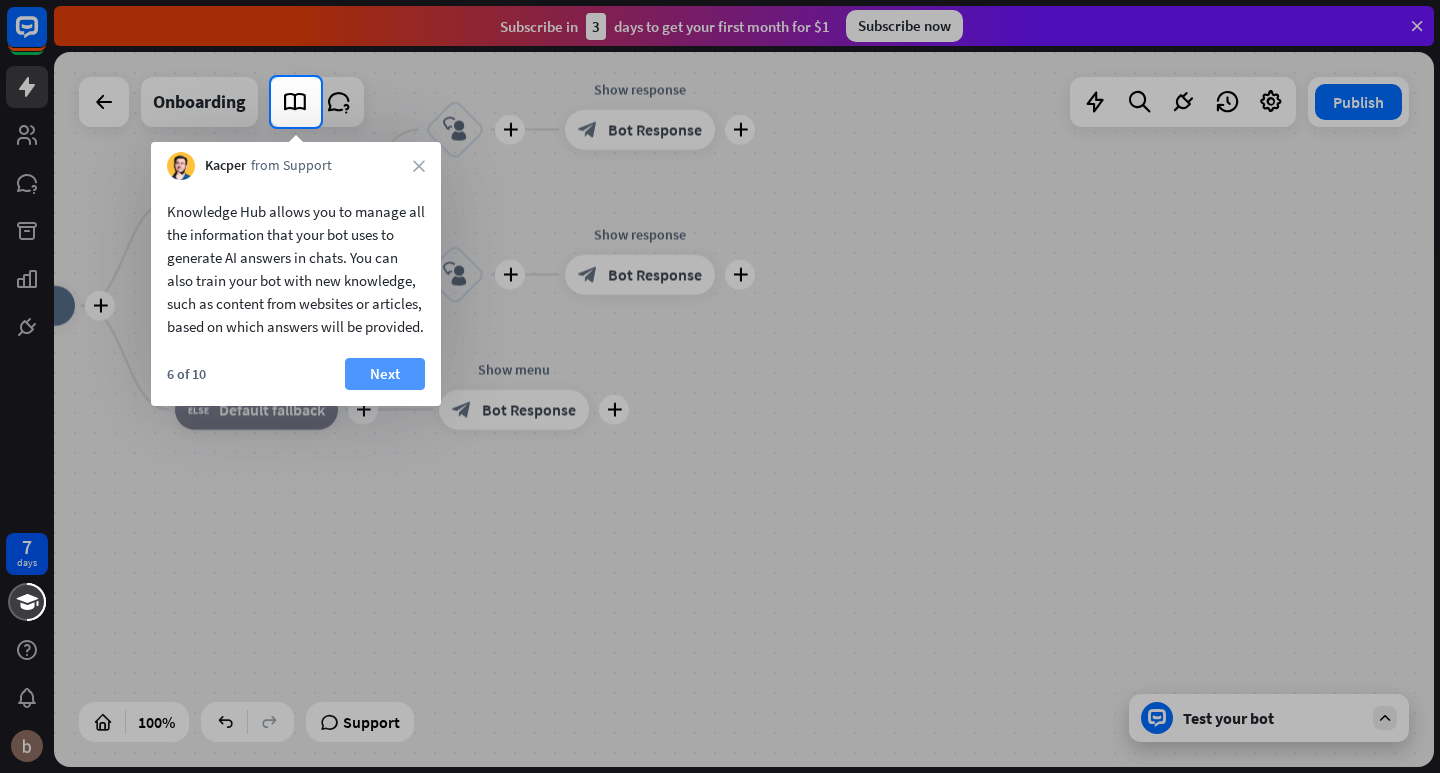 click on "Next" at bounding box center [385, 374] 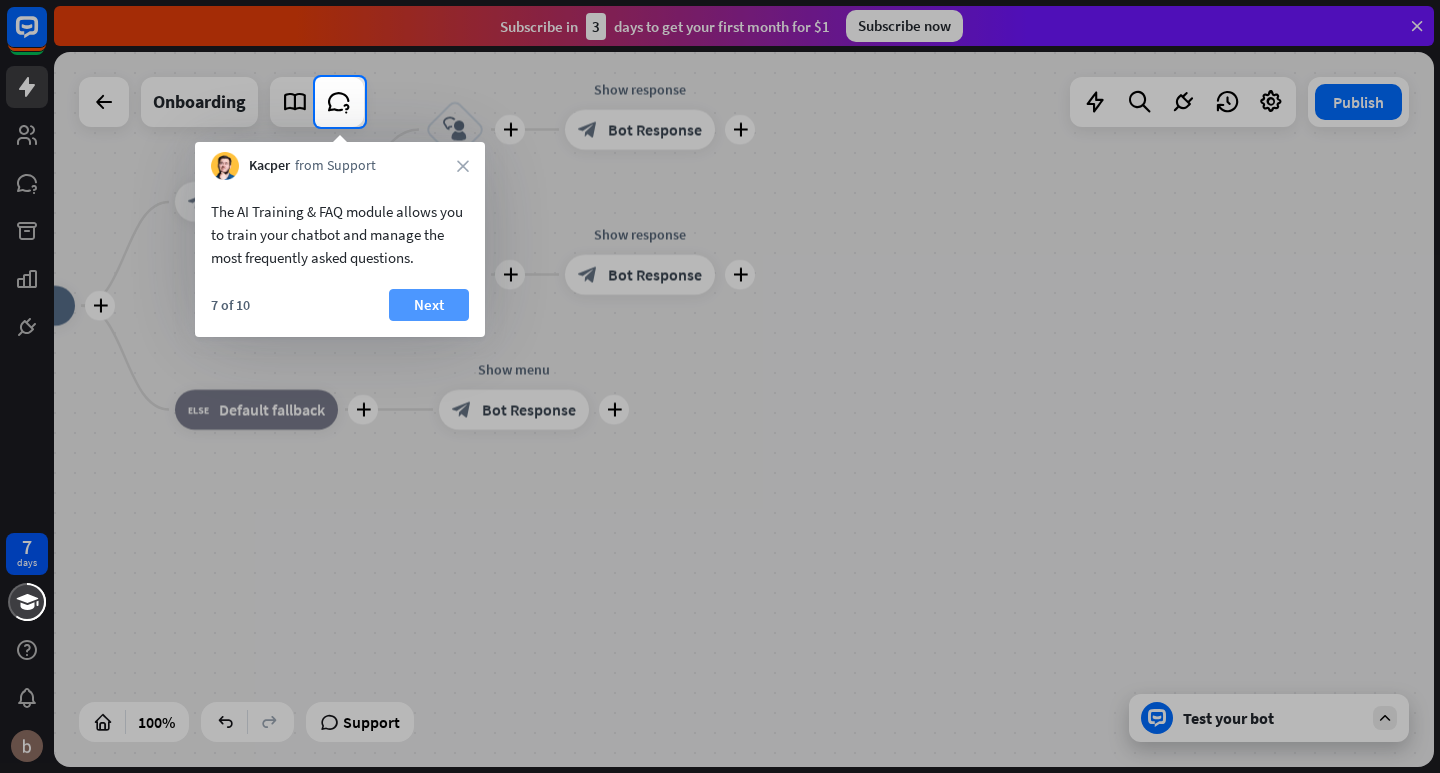 click on "Next" at bounding box center [429, 305] 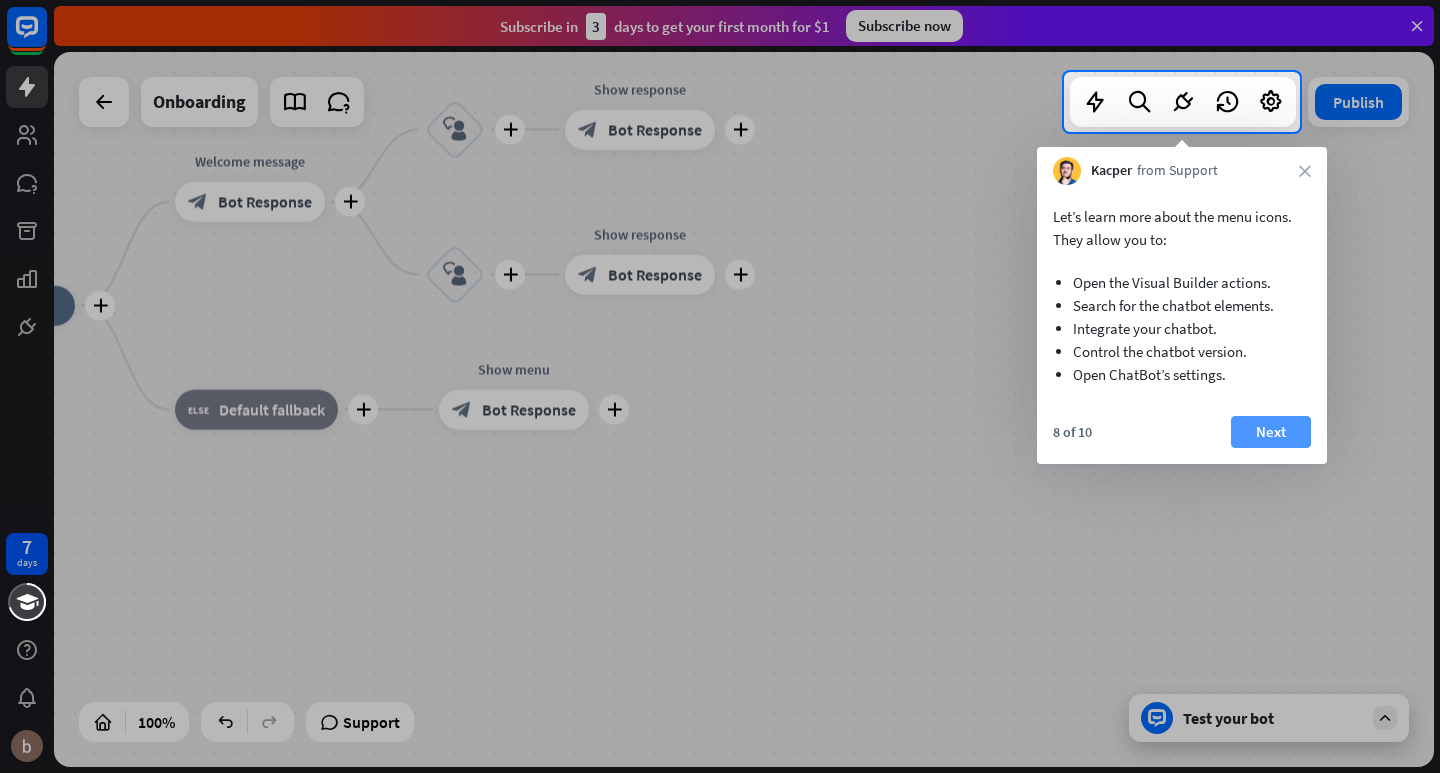 click on "Next" at bounding box center (1271, 432) 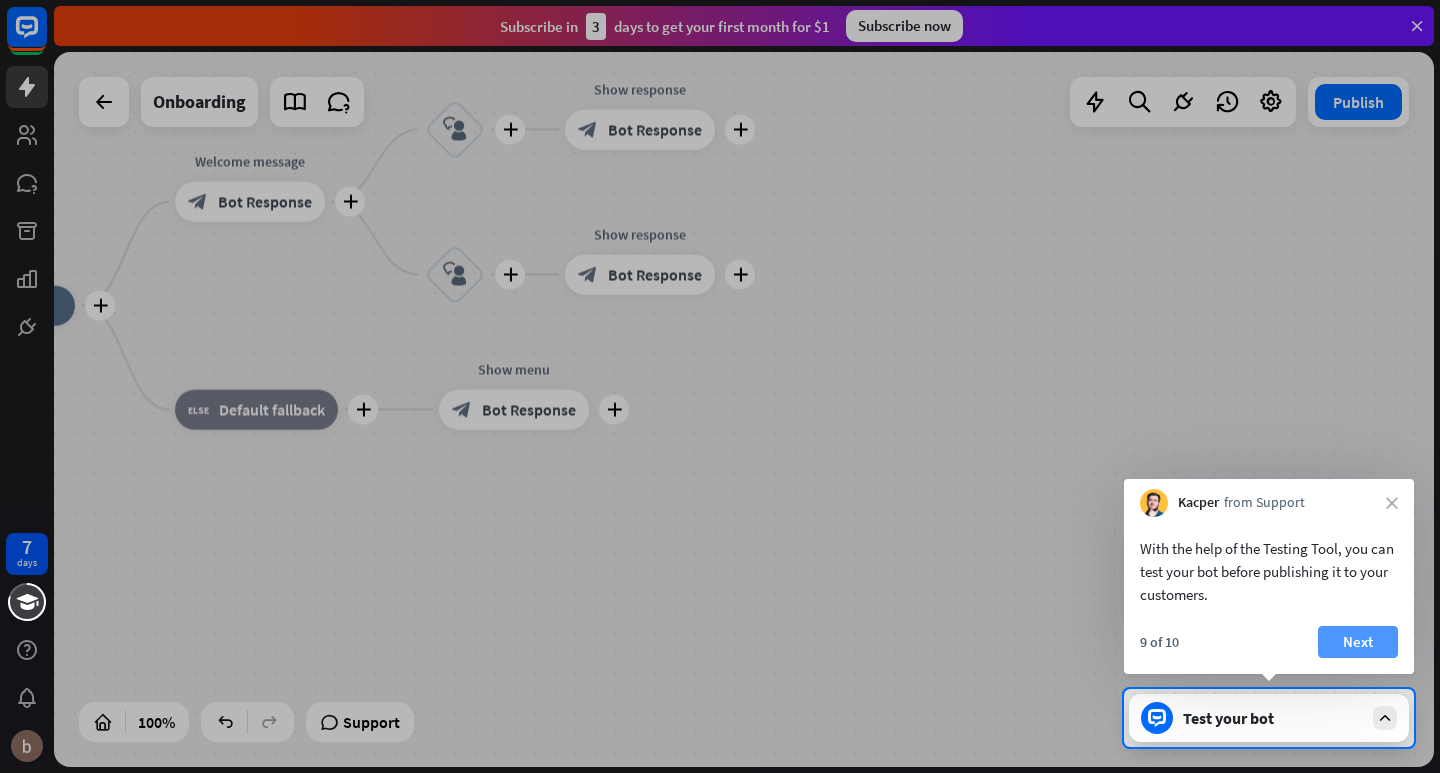 click on "Next" at bounding box center [1358, 642] 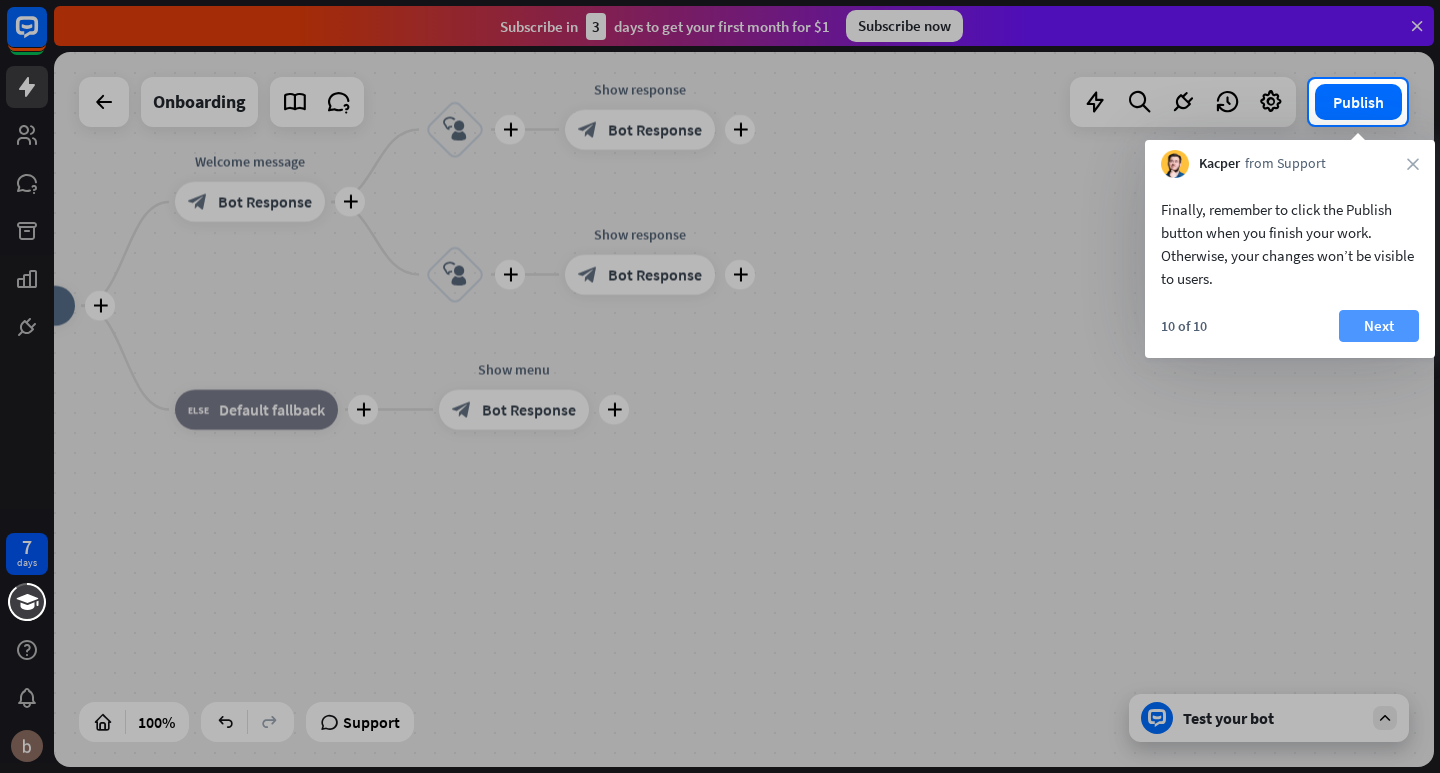click on "Next" at bounding box center (1379, 326) 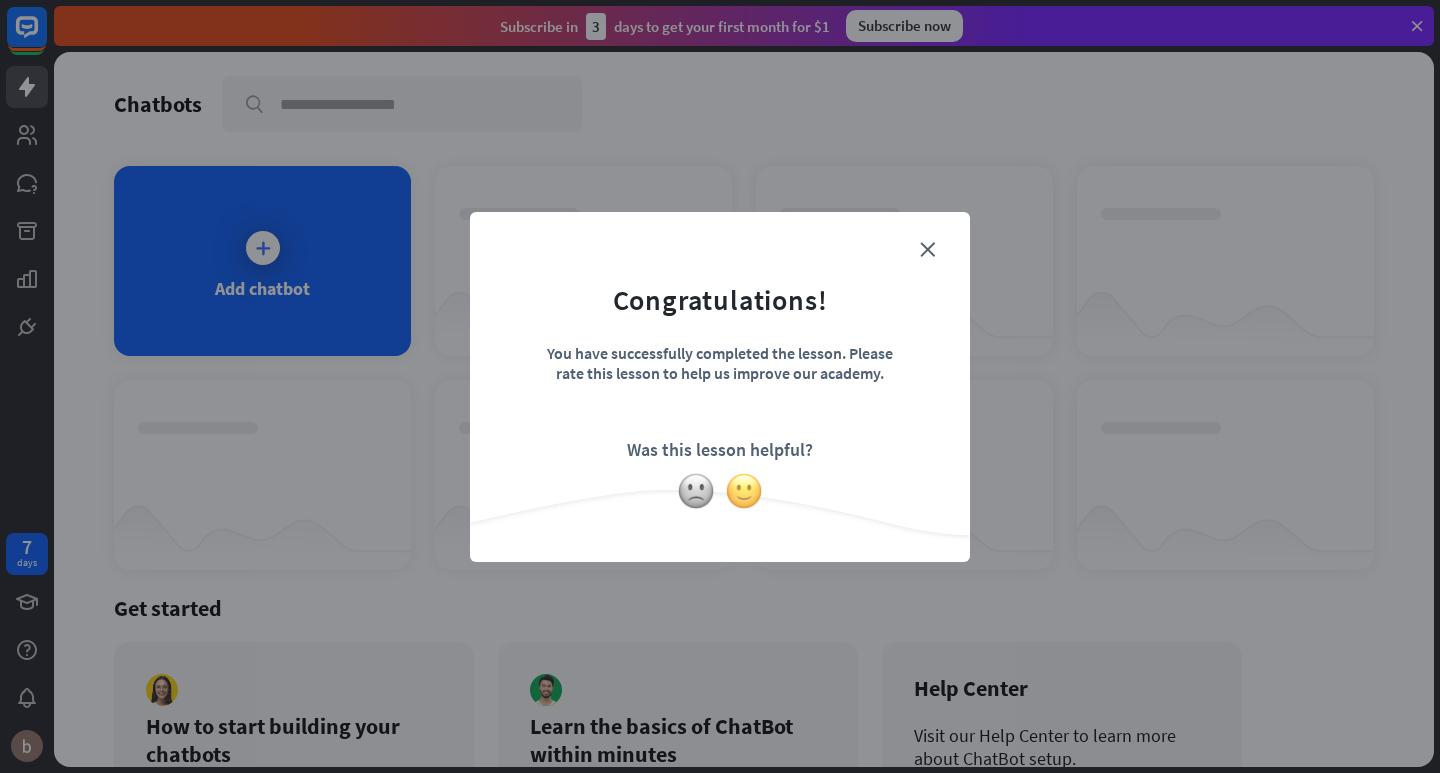click at bounding box center [744, 491] 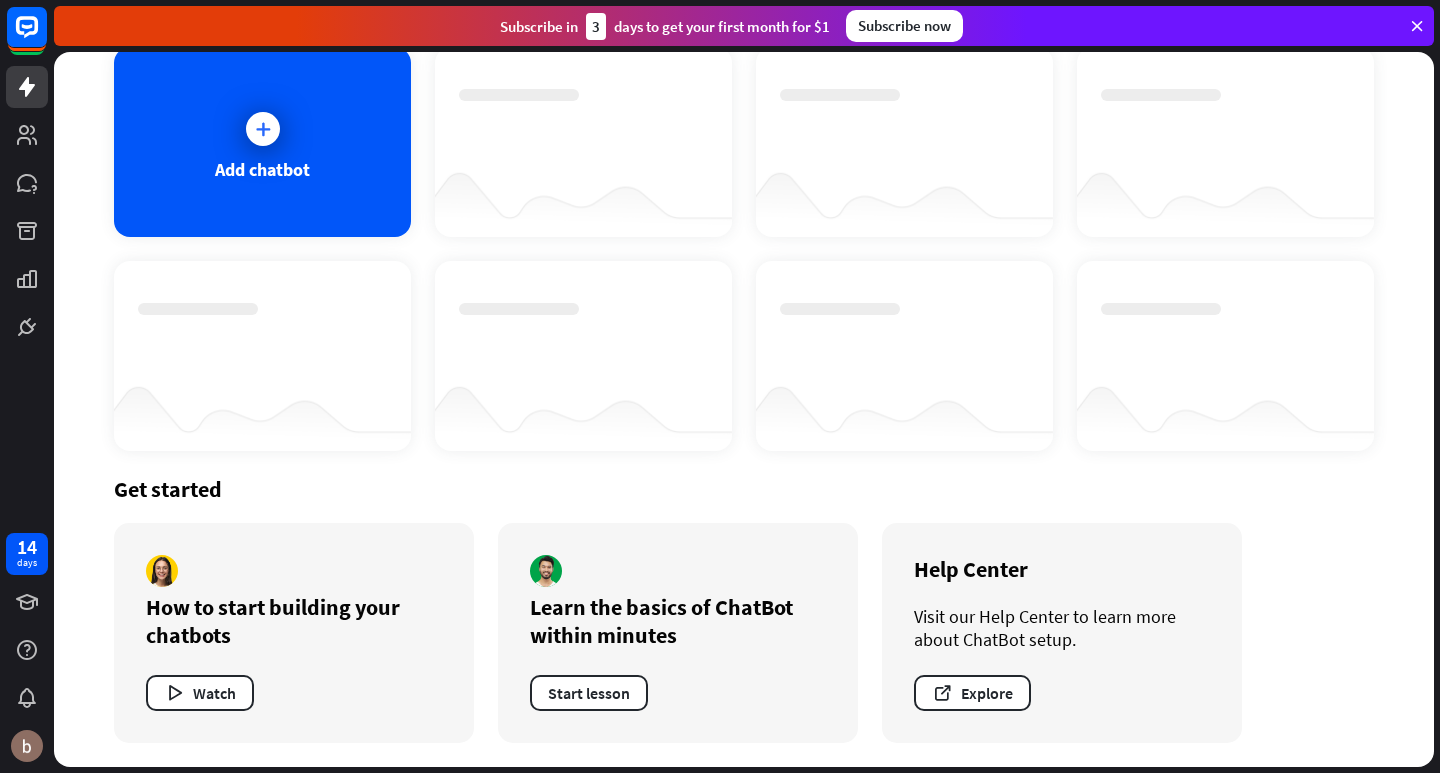 scroll, scrollTop: 0, scrollLeft: 0, axis: both 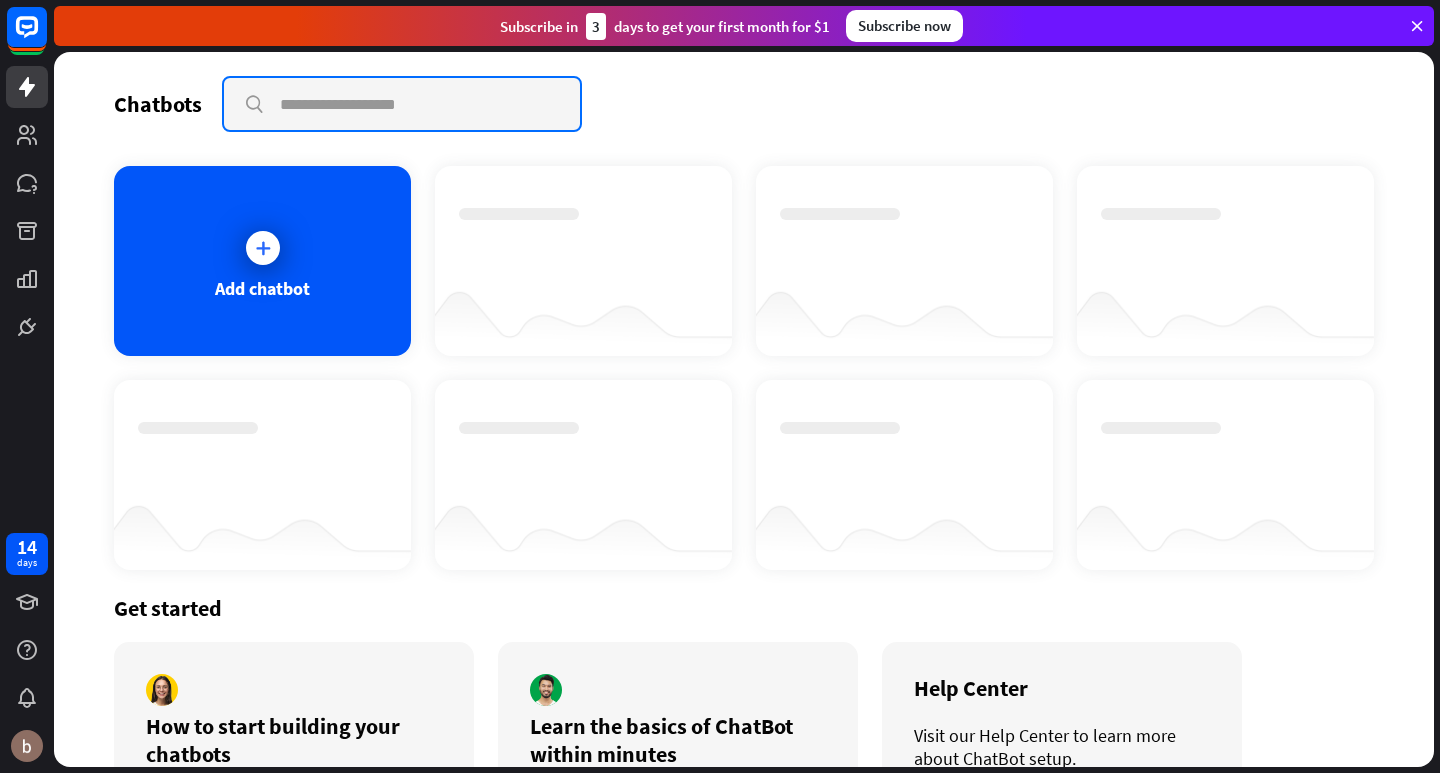 click at bounding box center (402, 104) 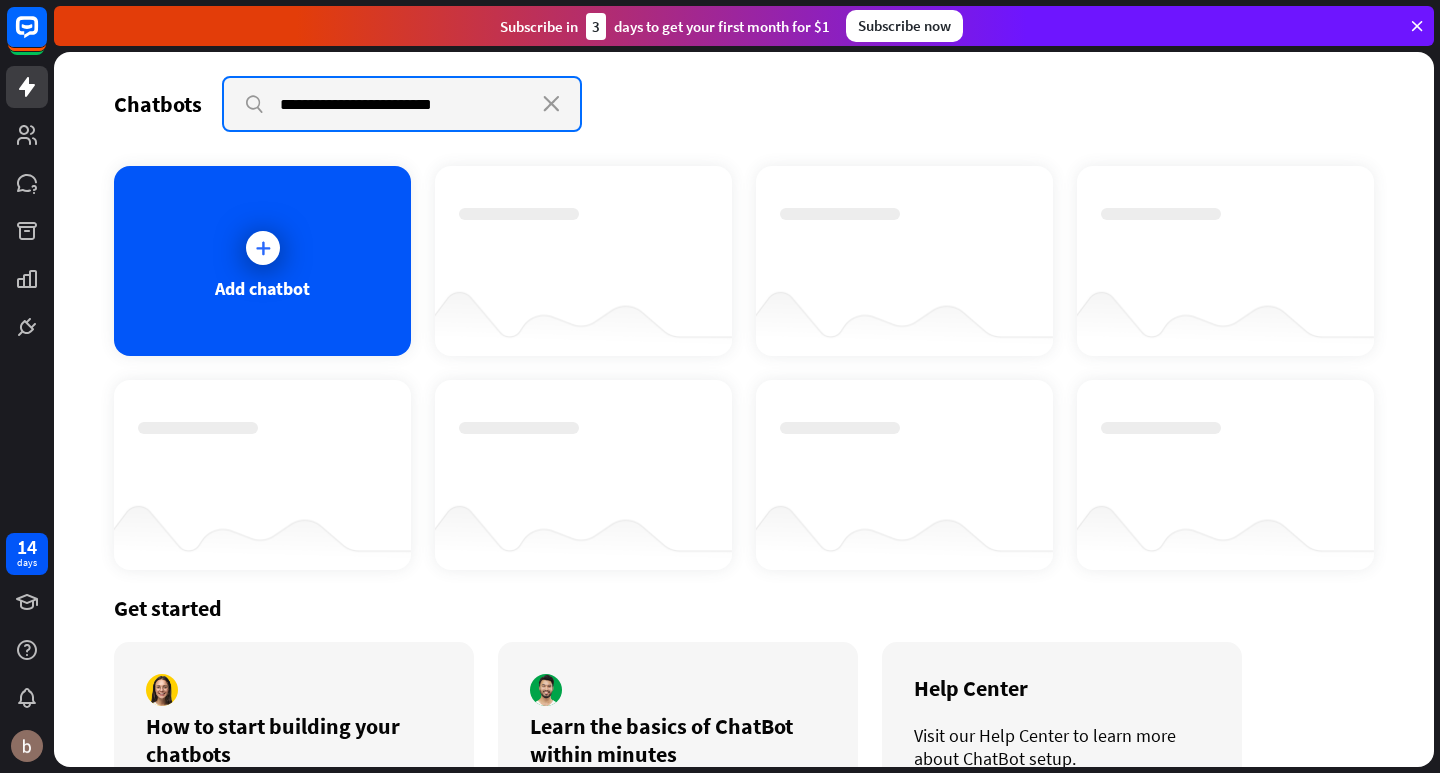 type on "**********" 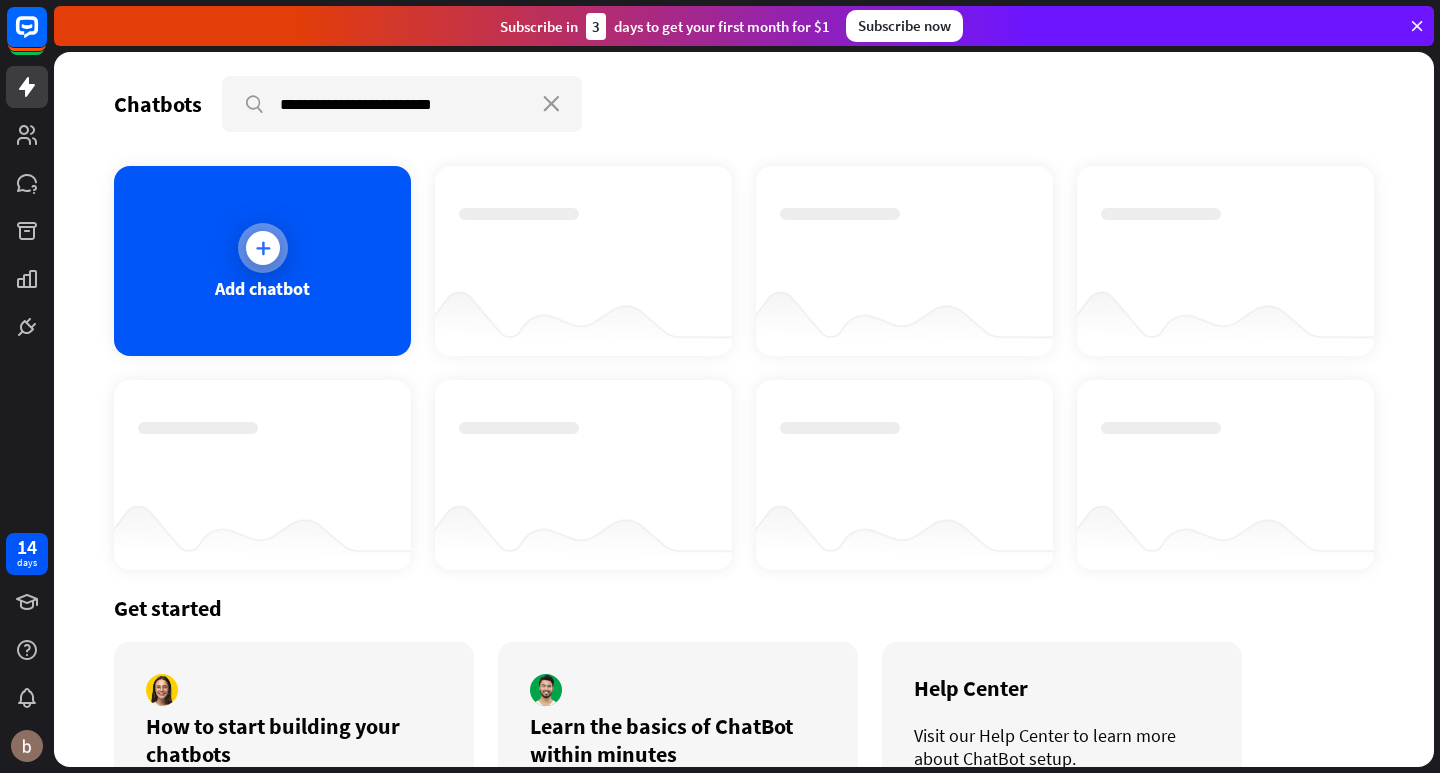 click at bounding box center (263, 248) 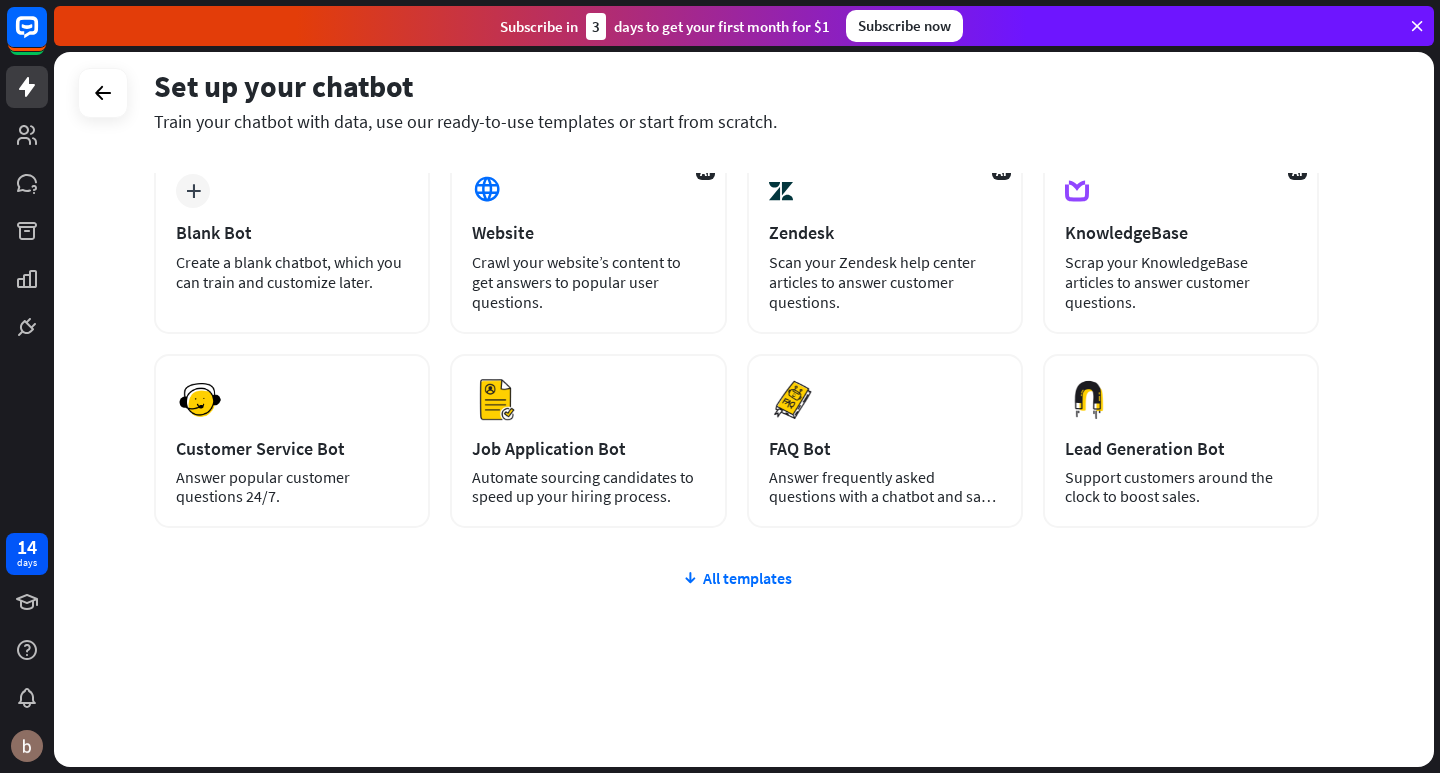 scroll, scrollTop: 112, scrollLeft: 0, axis: vertical 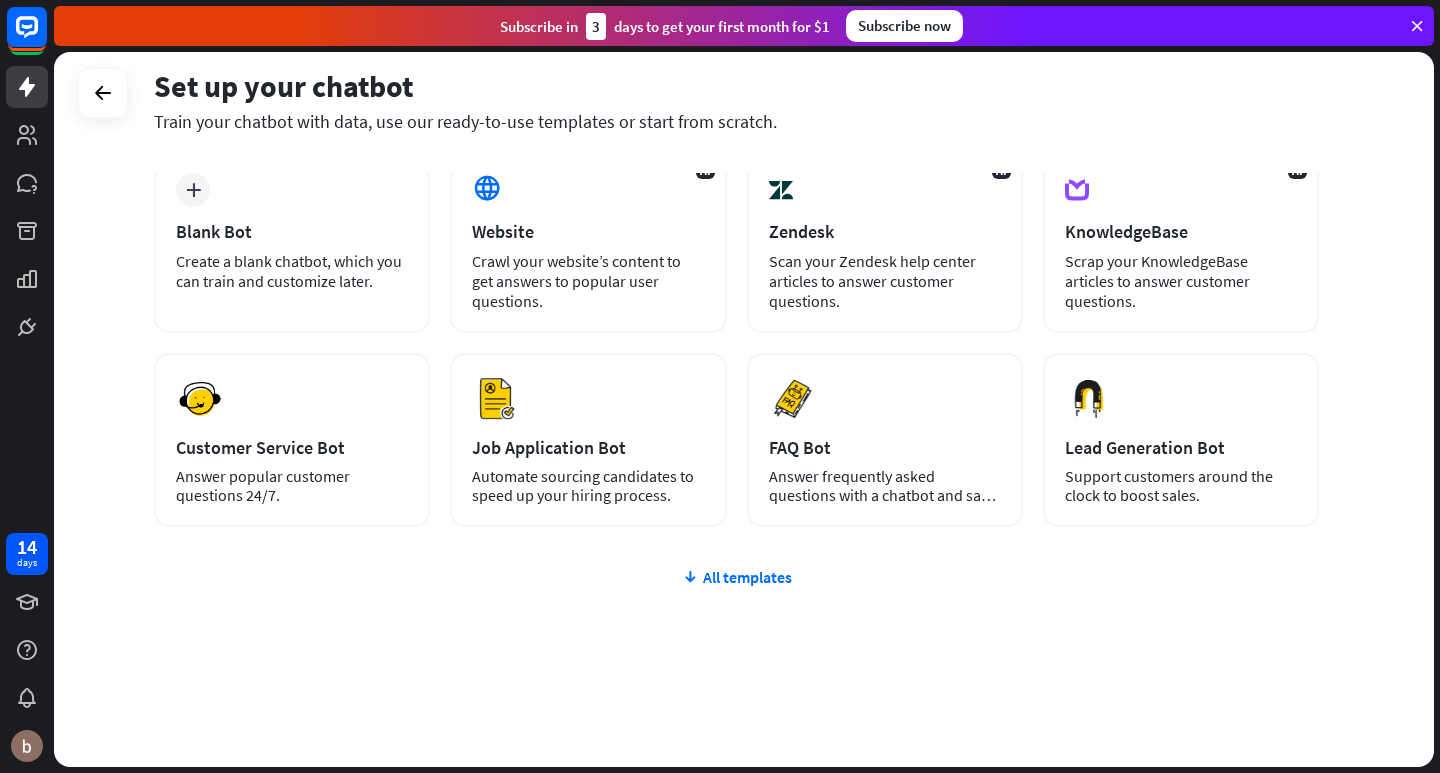 click on "Subscribe in
3
days
to get your first month for $1
Subscribe now" at bounding box center [744, 26] 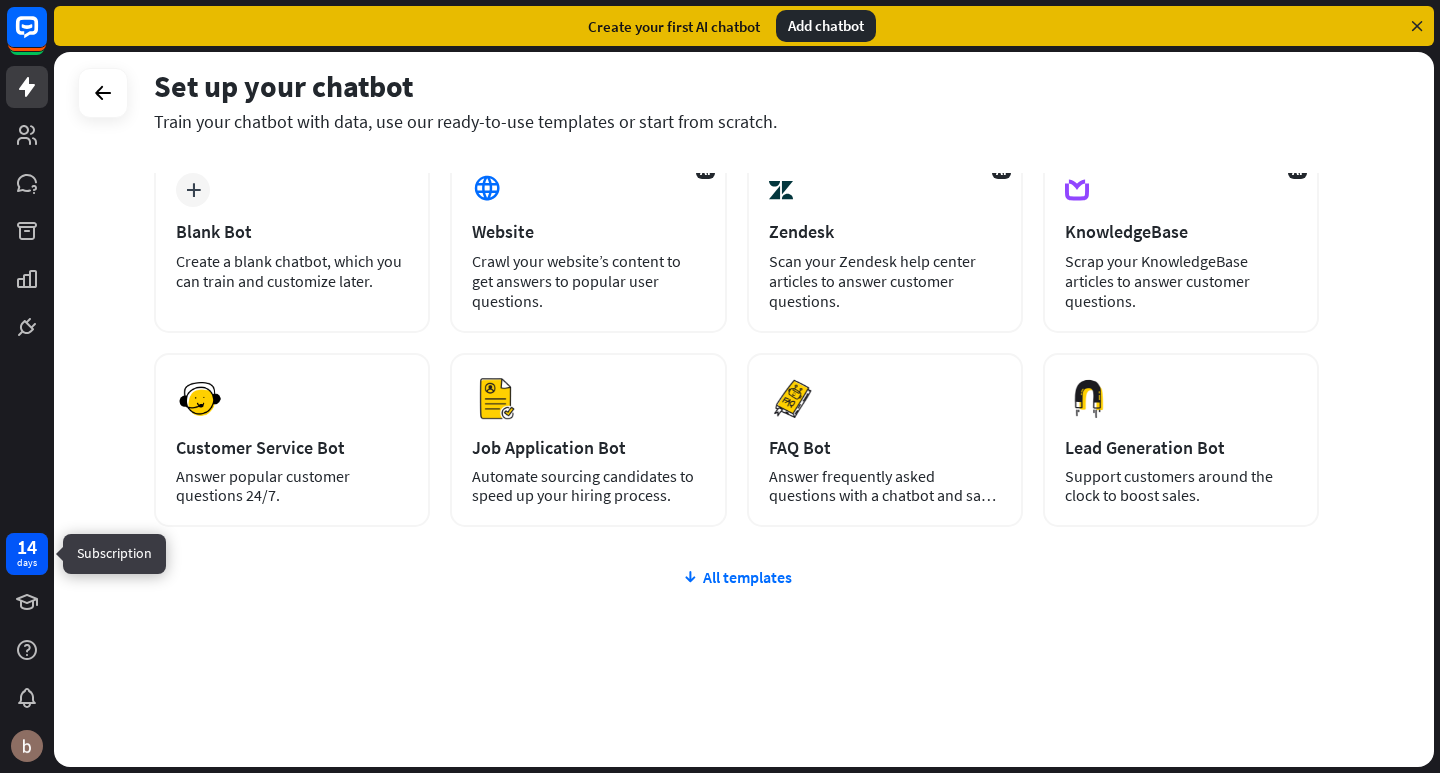 click on "14" at bounding box center (27, 547) 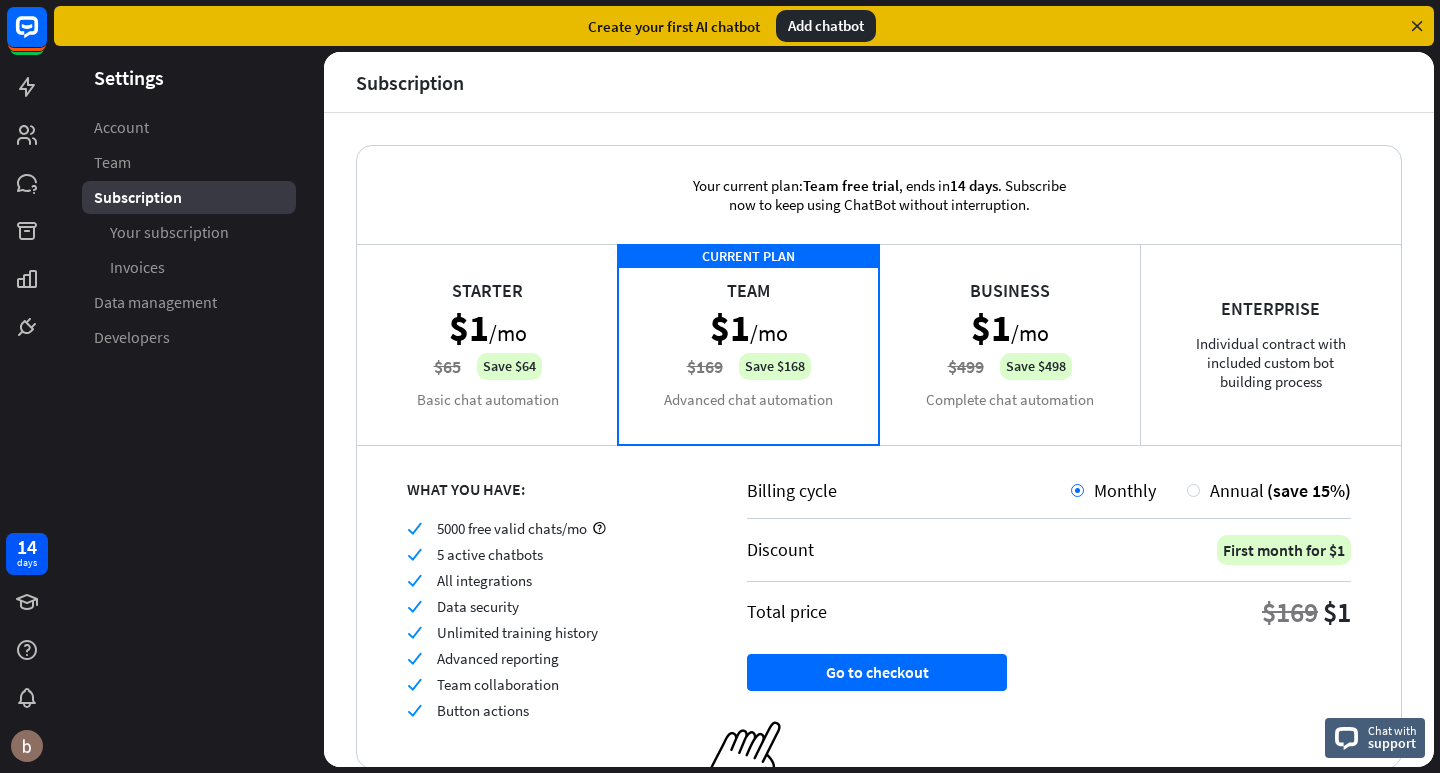 click on "Create your first AI chatbot   Add chatbot" at bounding box center (744, 26) 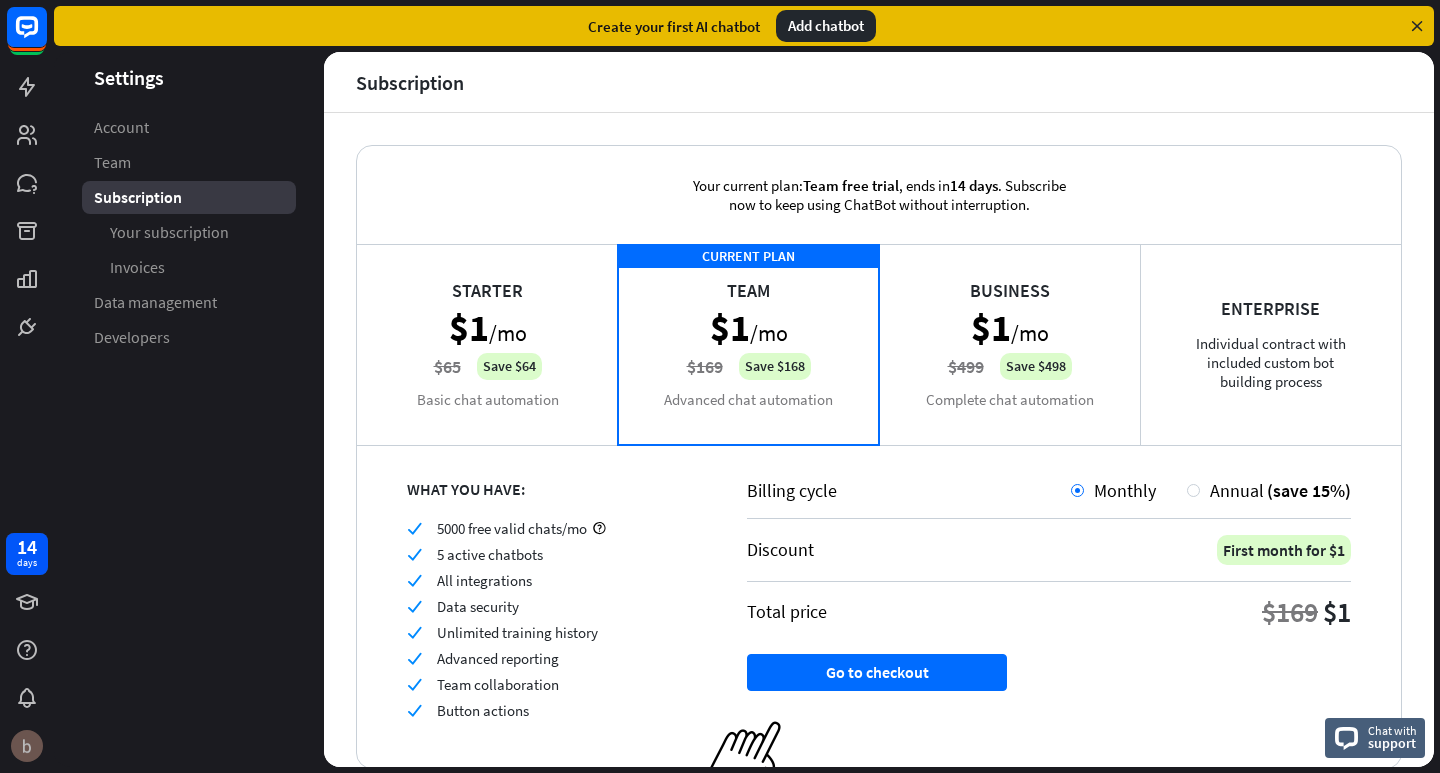 click at bounding box center [27, 746] 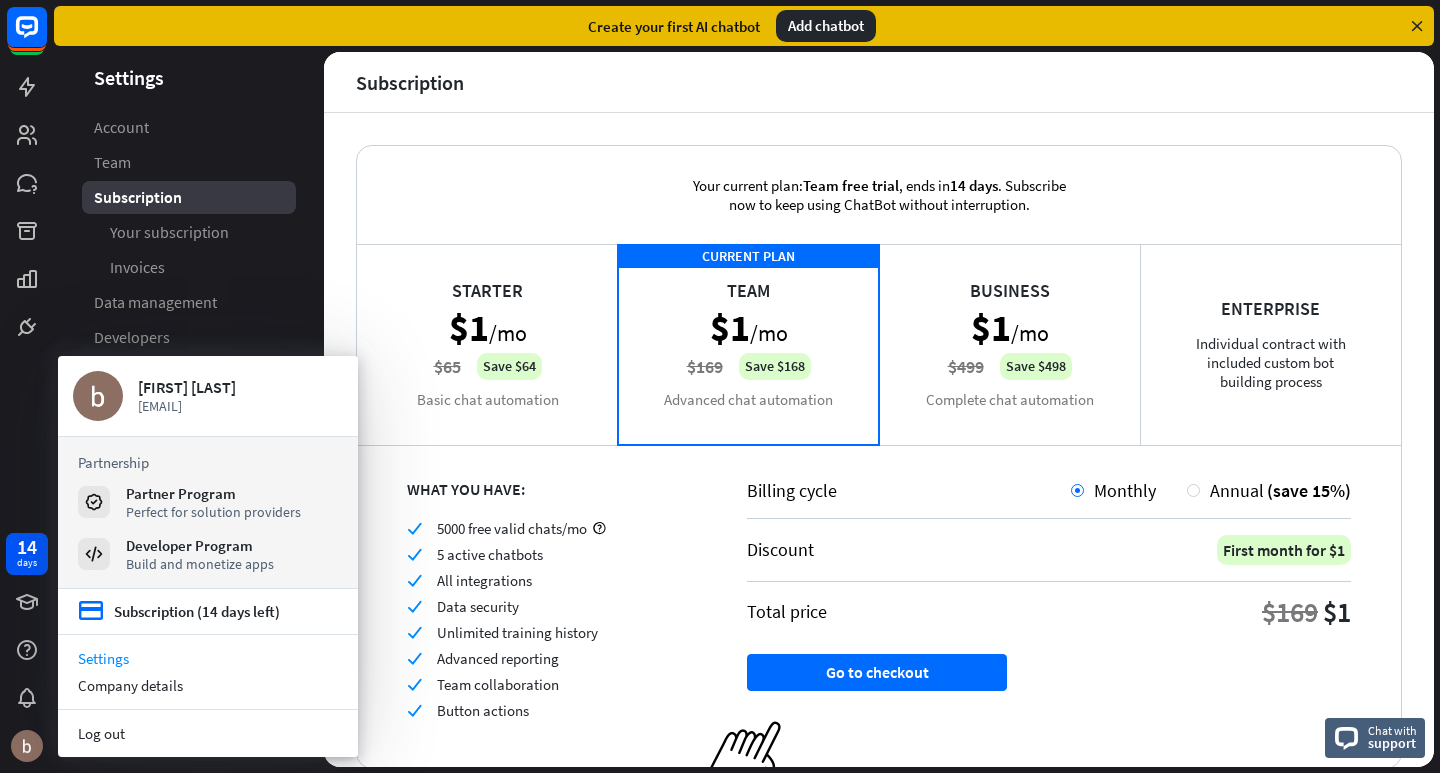 click at bounding box center (1417, 26) 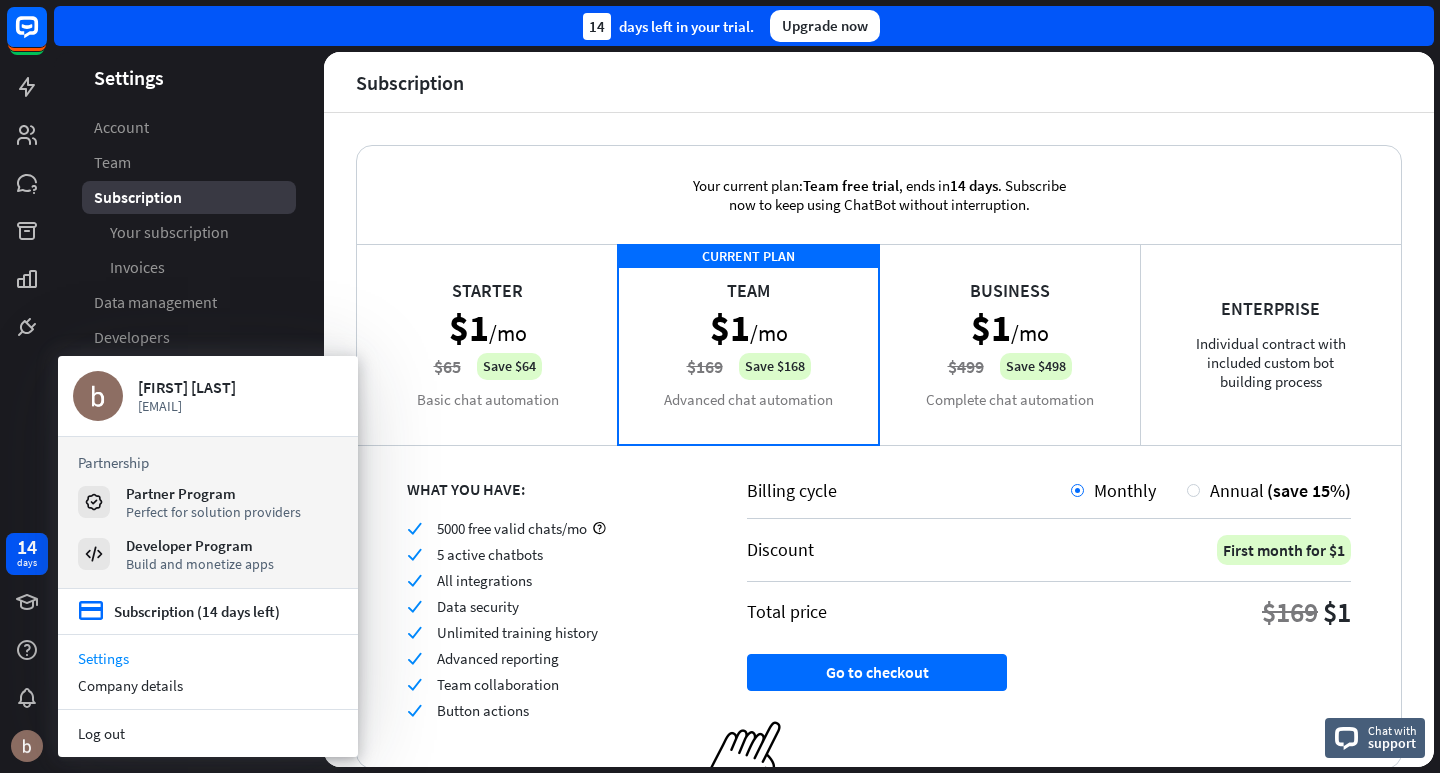 click on "Discount   First month for $1" at bounding box center (1049, 550) 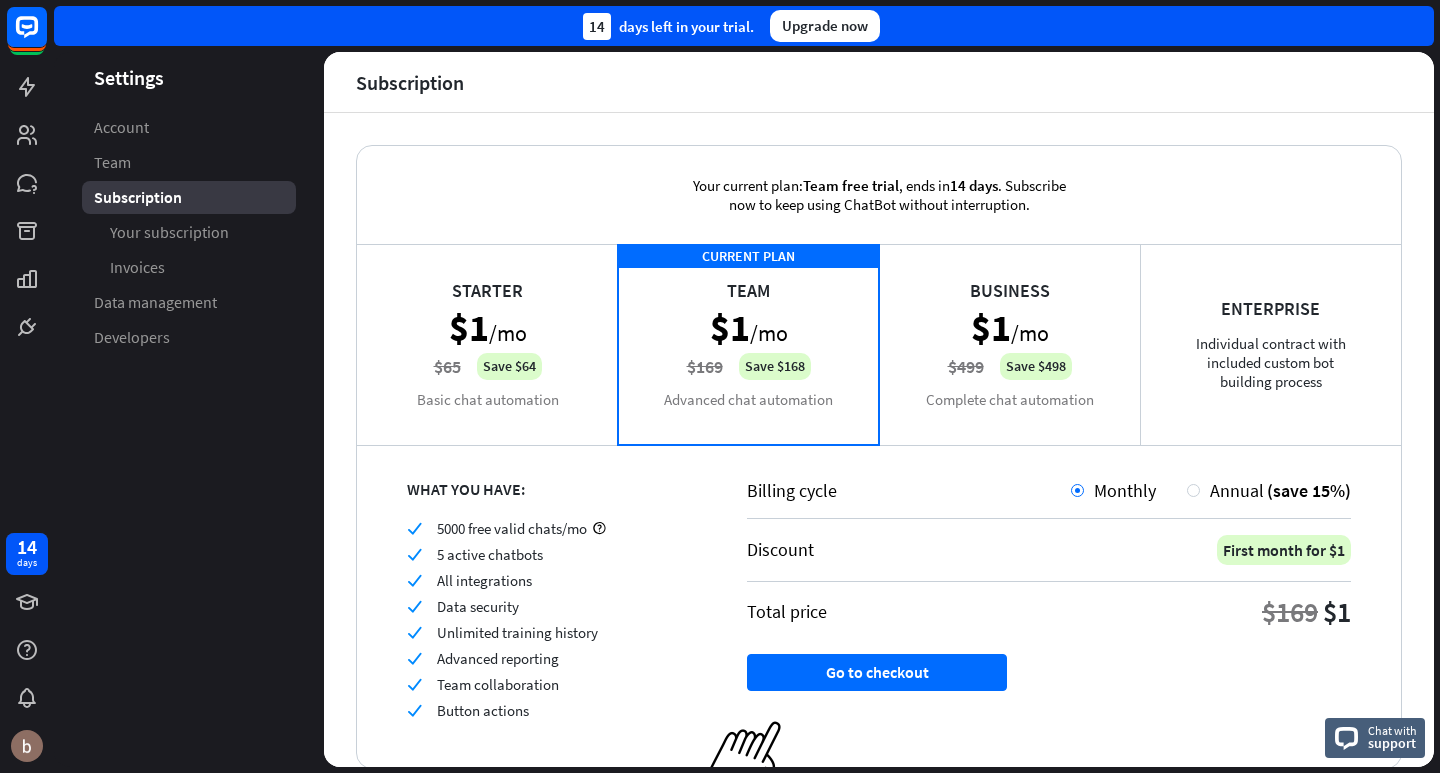 click on "Settings
Account
Team
Subscription
Your subscription
Invoices
Data management
Developers" at bounding box center (189, 409) 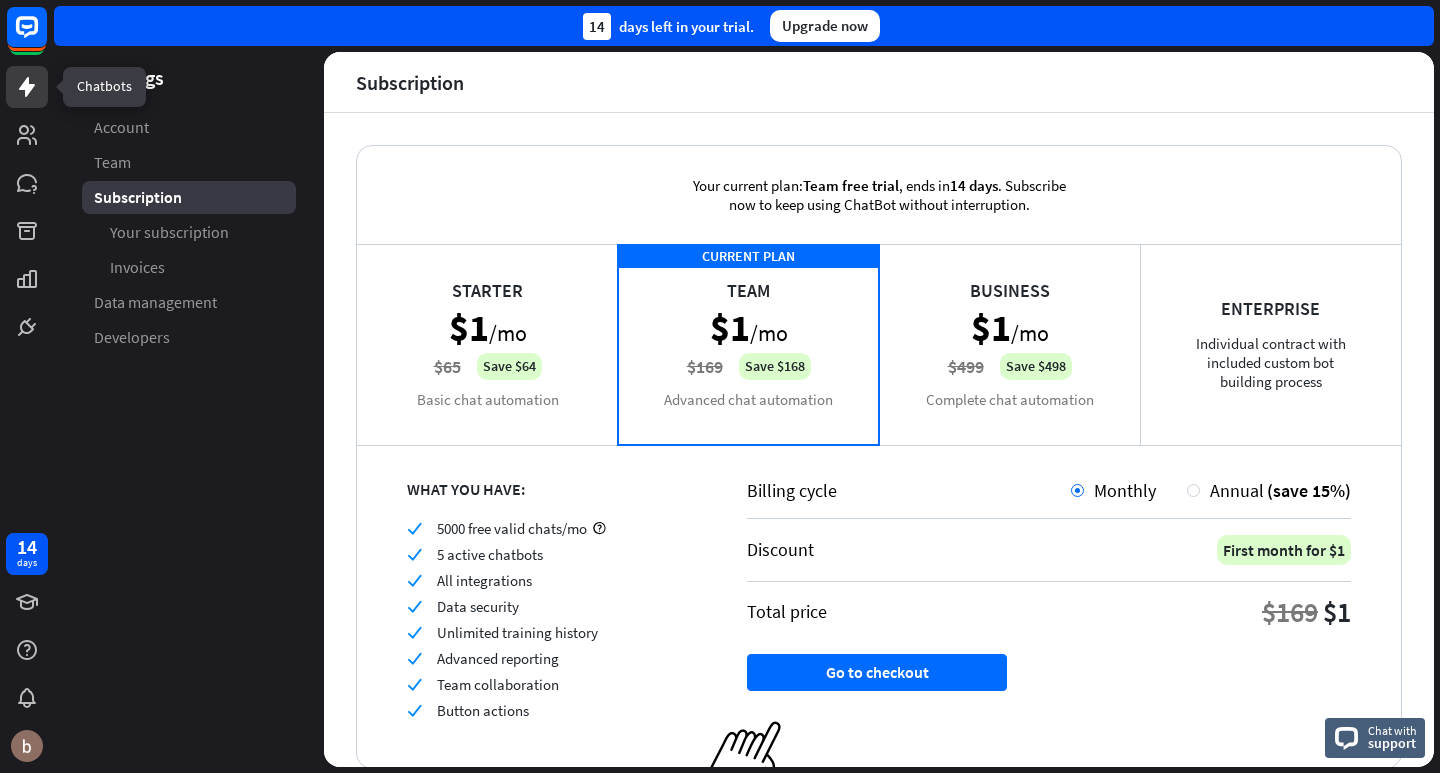 click at bounding box center (27, 87) 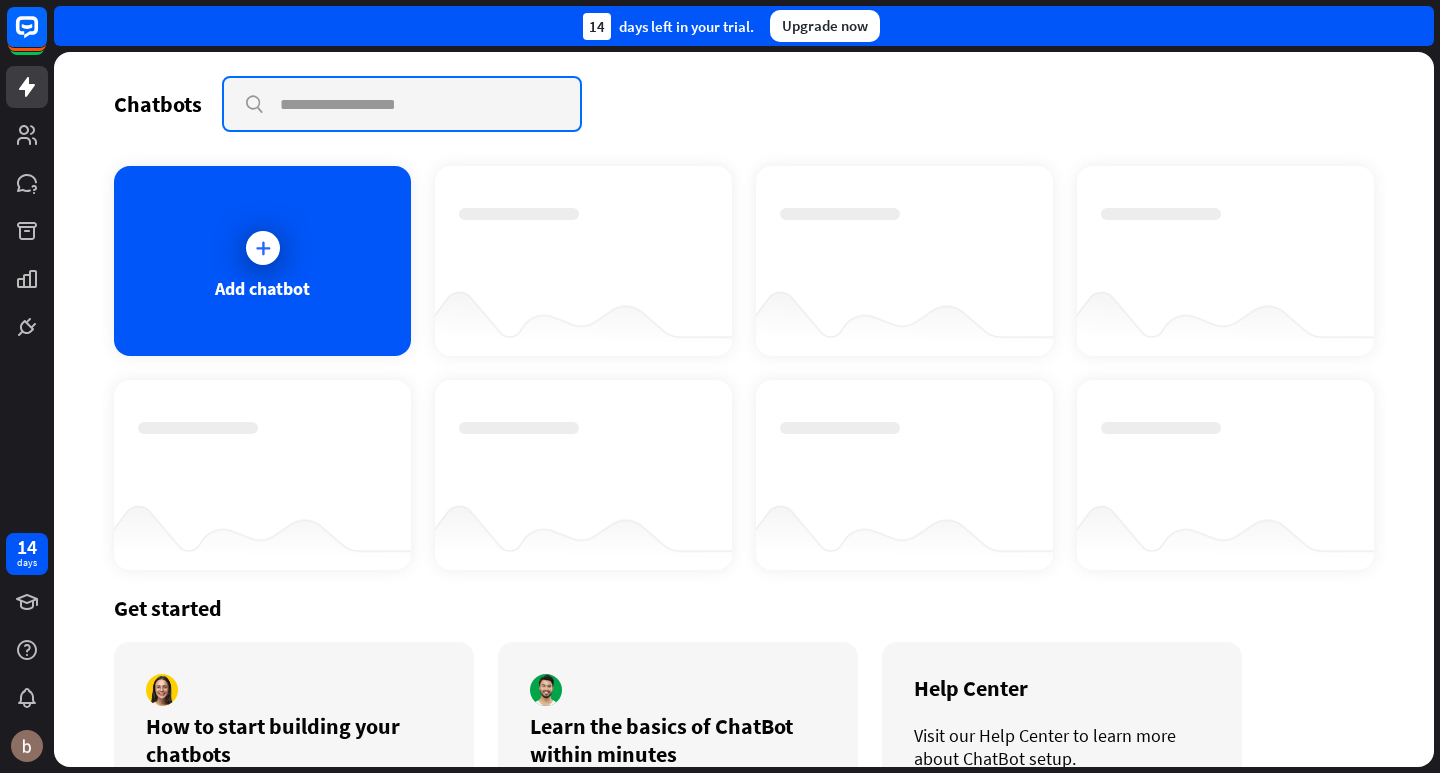 click at bounding box center (402, 104) 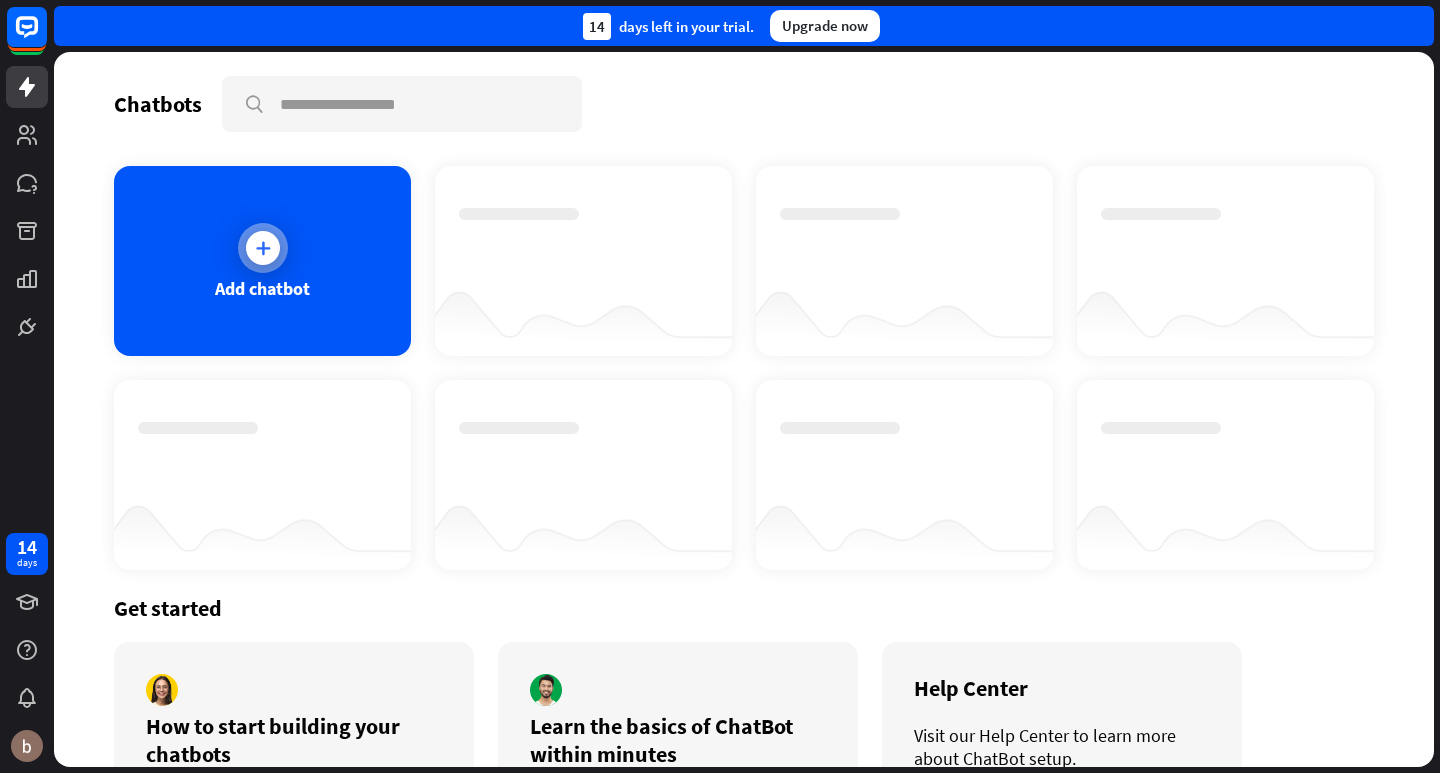 click on "Add chatbot" at bounding box center [262, 288] 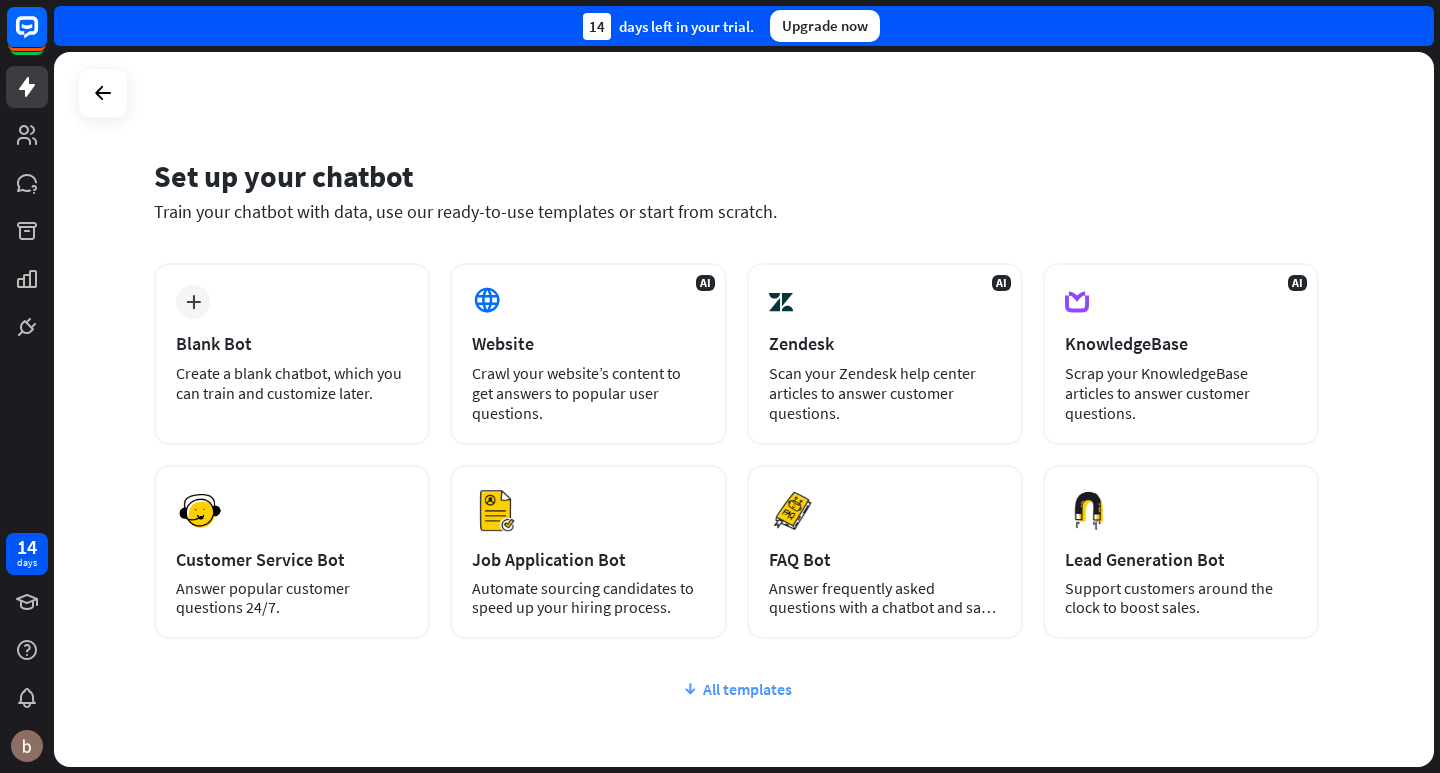 click on "All templates" at bounding box center (736, 689) 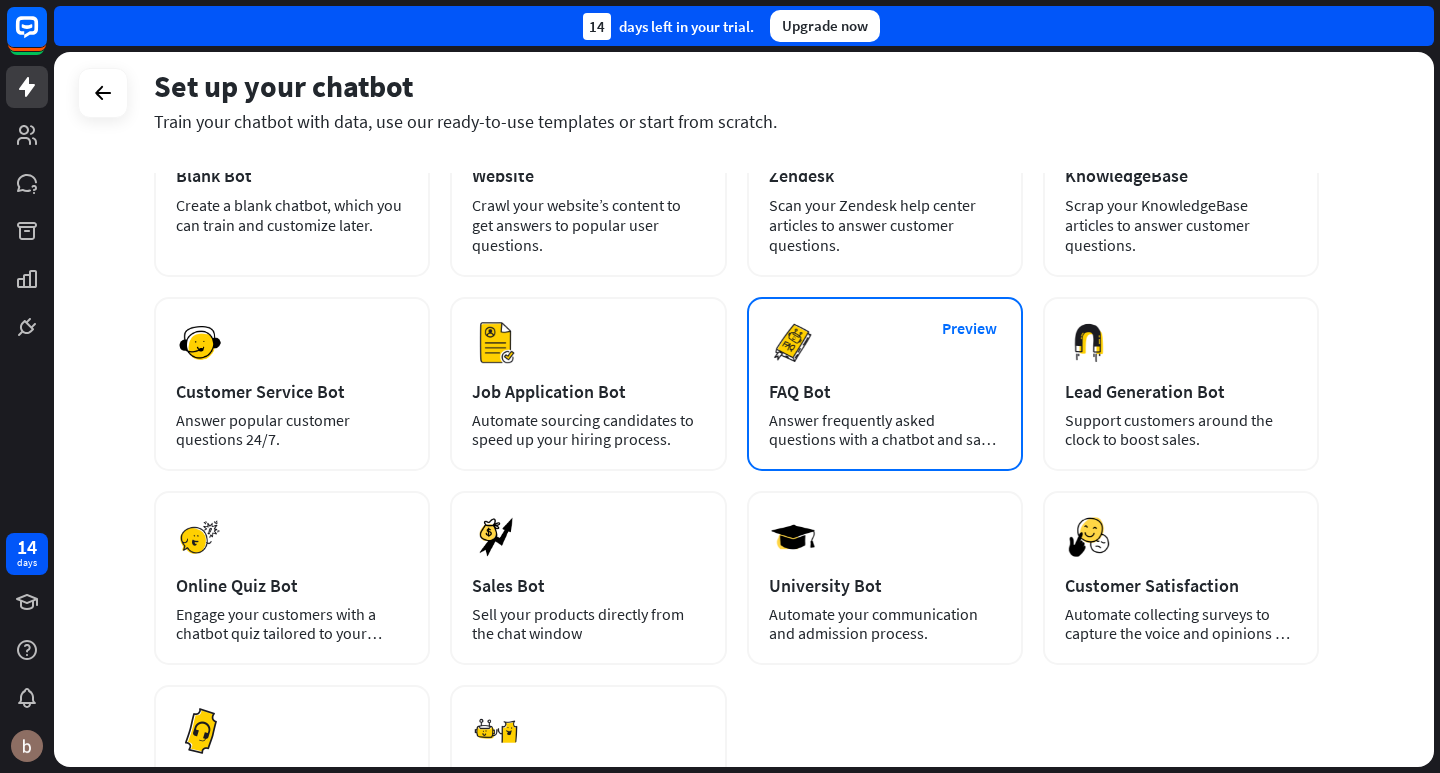 scroll, scrollTop: 0, scrollLeft: 0, axis: both 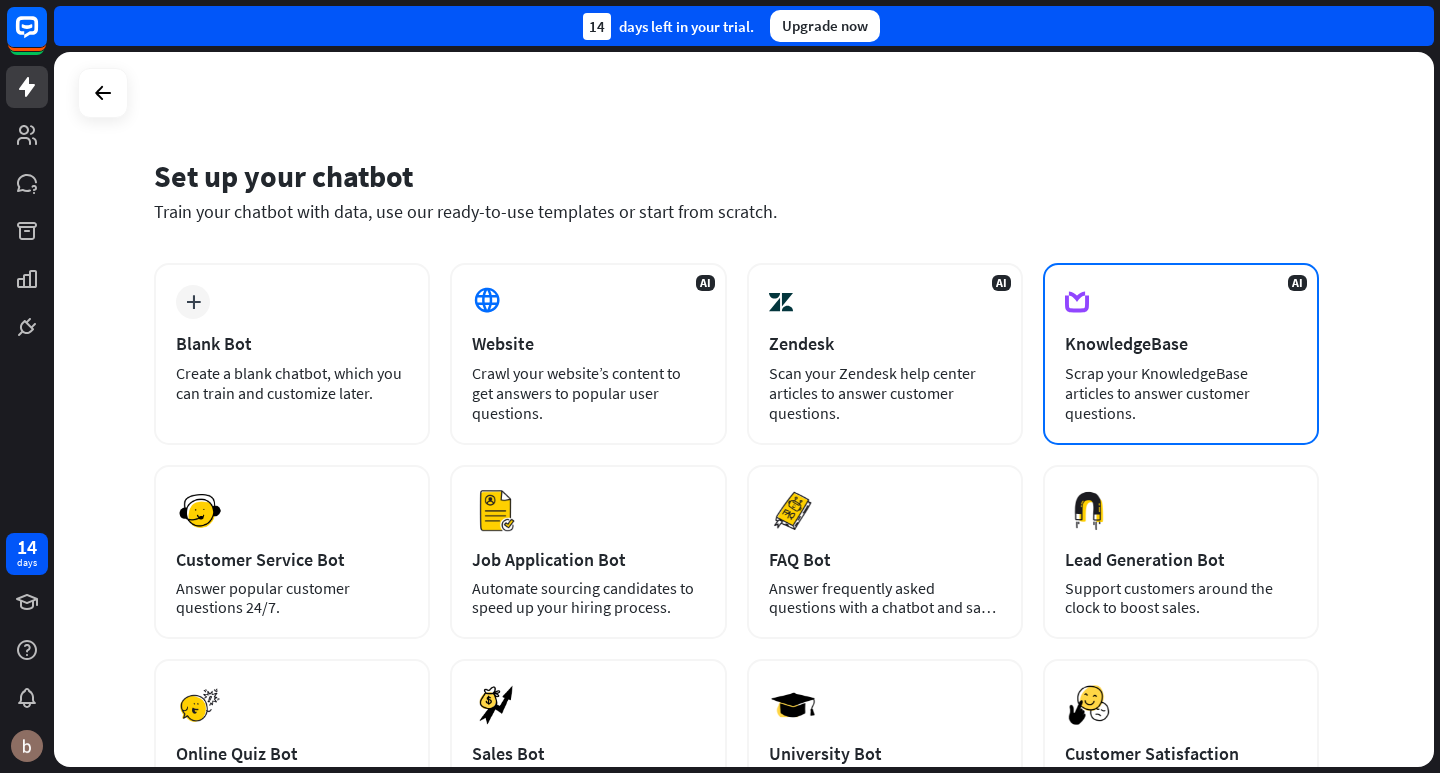 click on "Scrap your KnowledgeBase articles to answer customer
questions." at bounding box center (1181, 393) 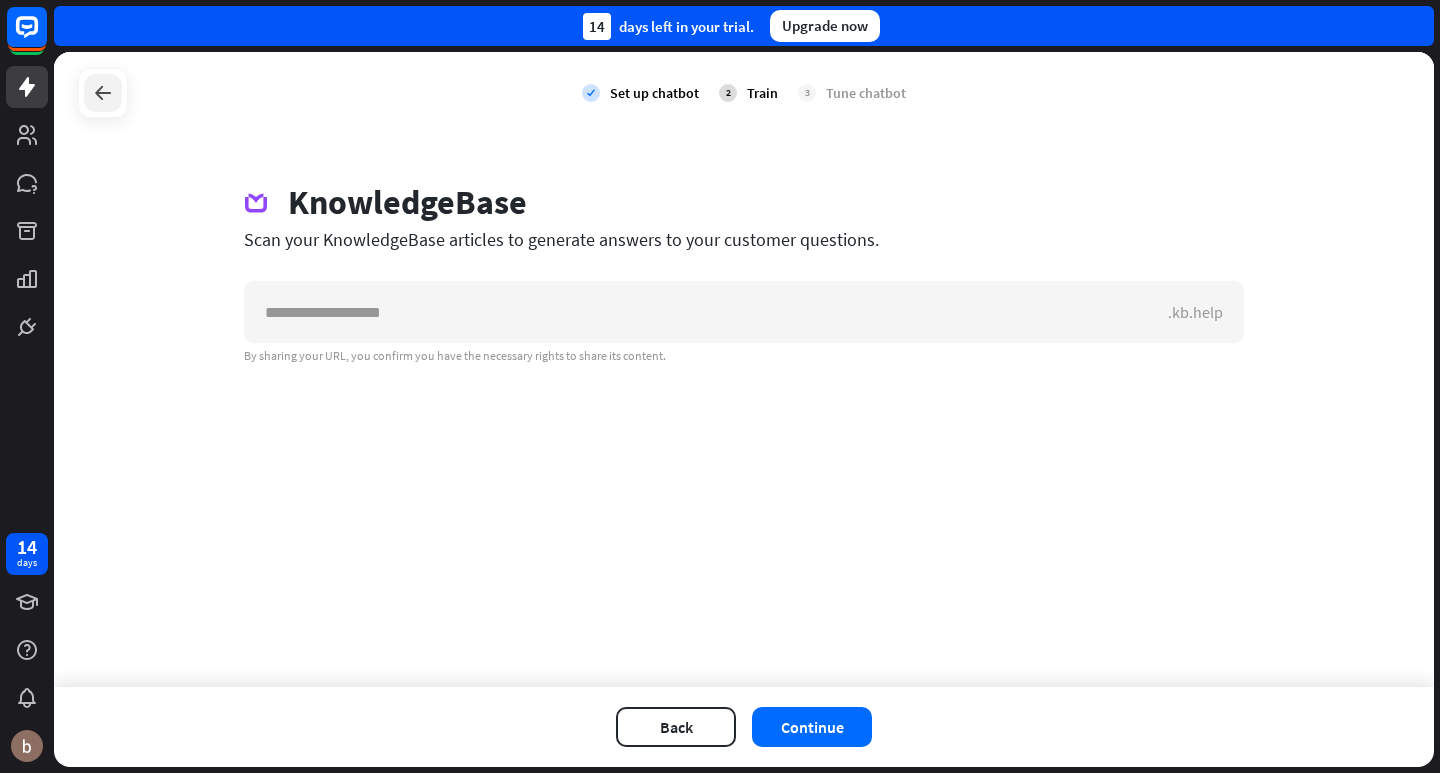 click at bounding box center [103, 93] 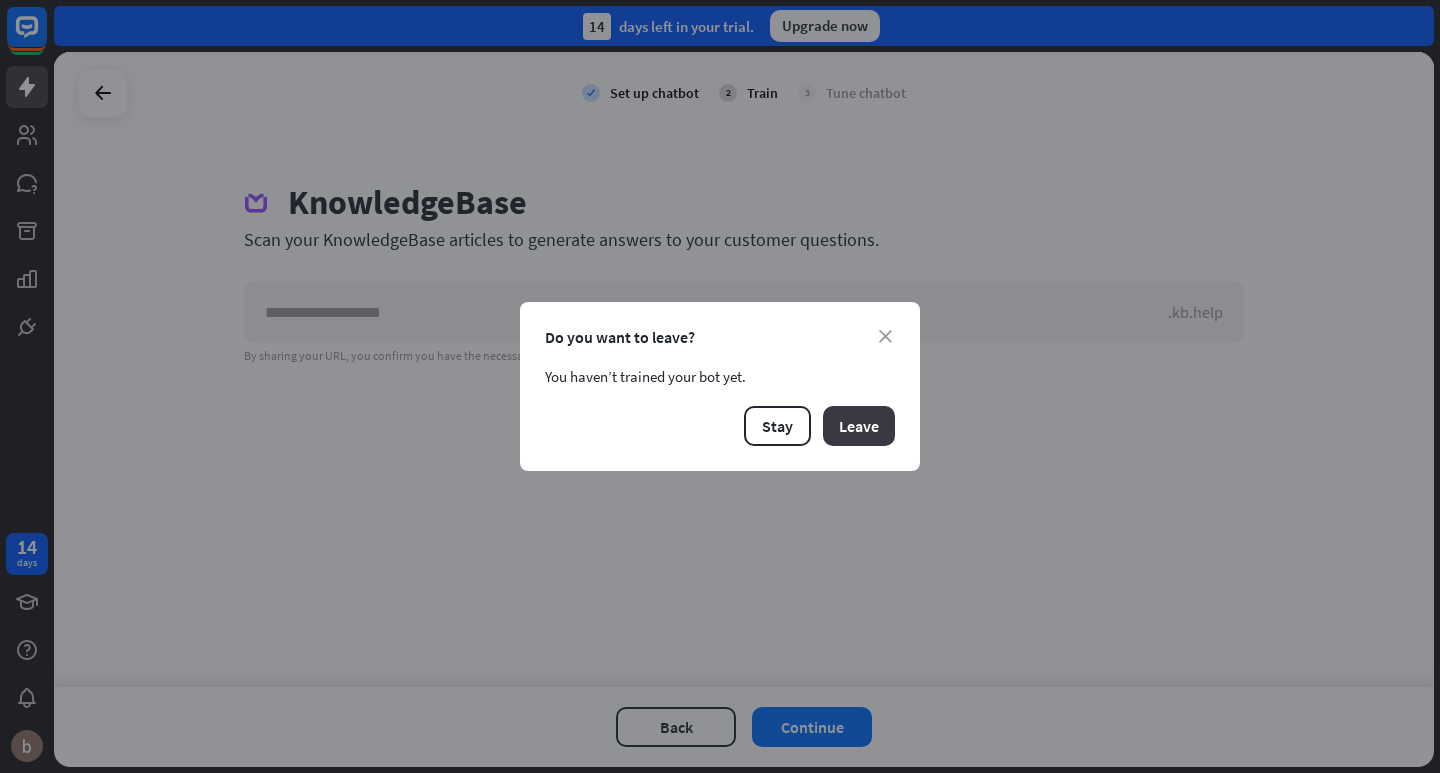 click on "Leave" at bounding box center (859, 426) 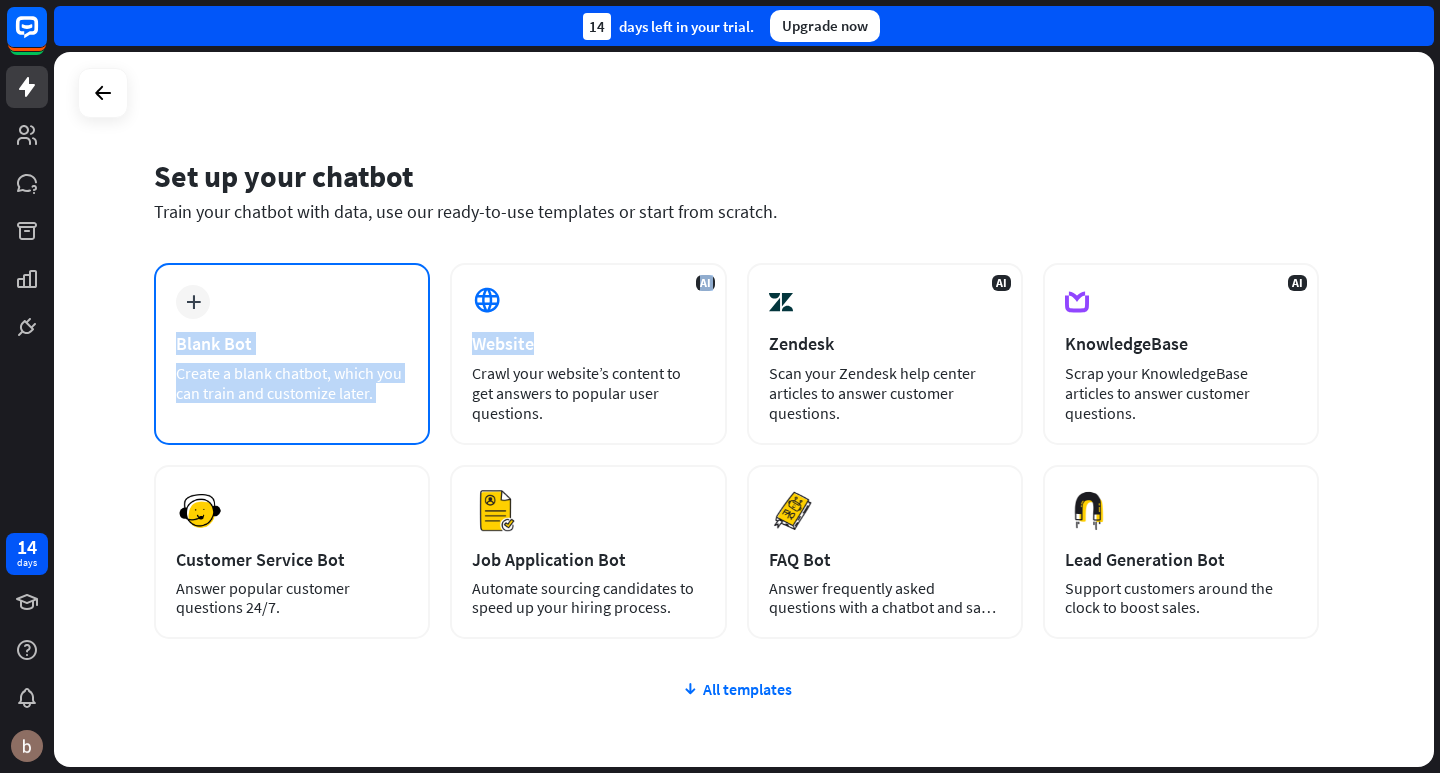 drag, startPoint x: 622, startPoint y: 350, endPoint x: 273, endPoint y: 291, distance: 353.95197 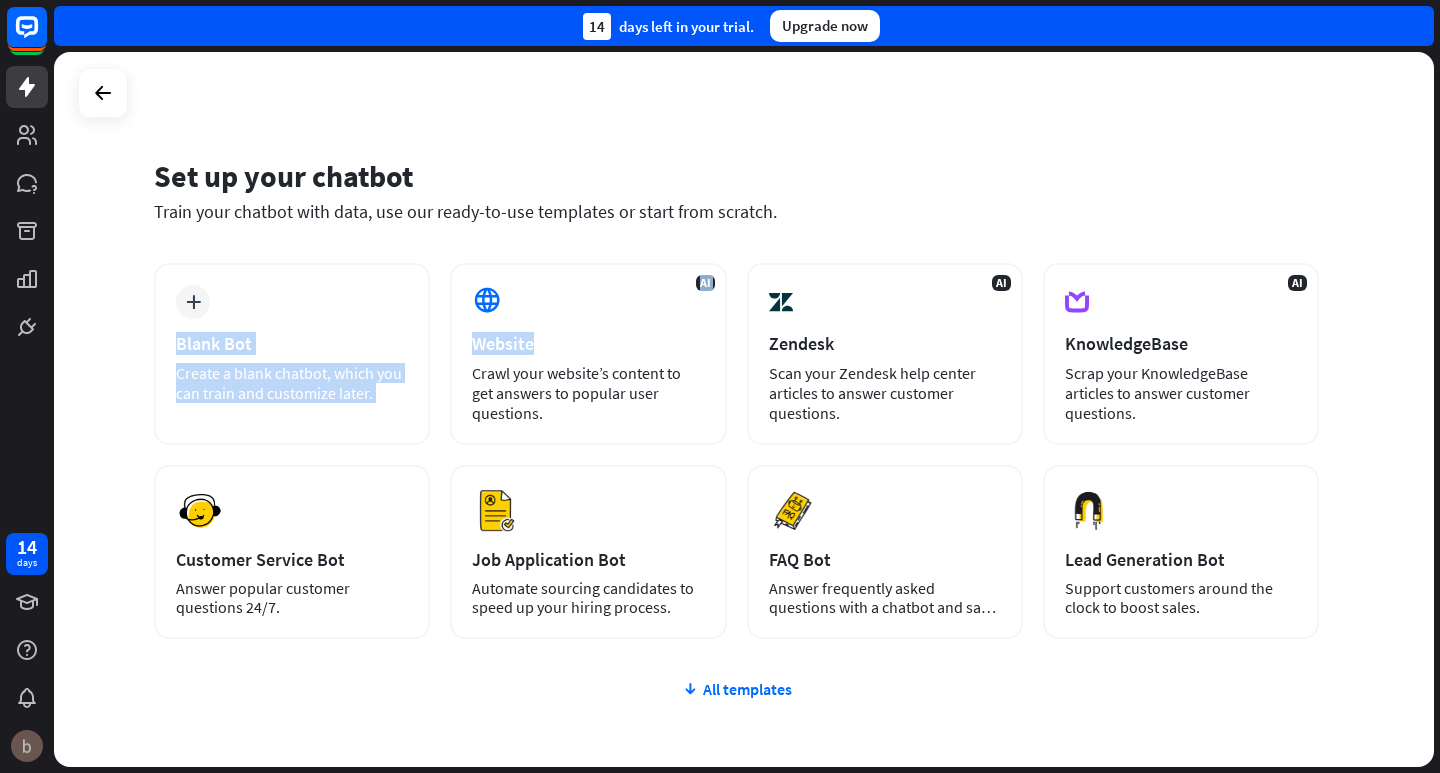 click at bounding box center (27, 746) 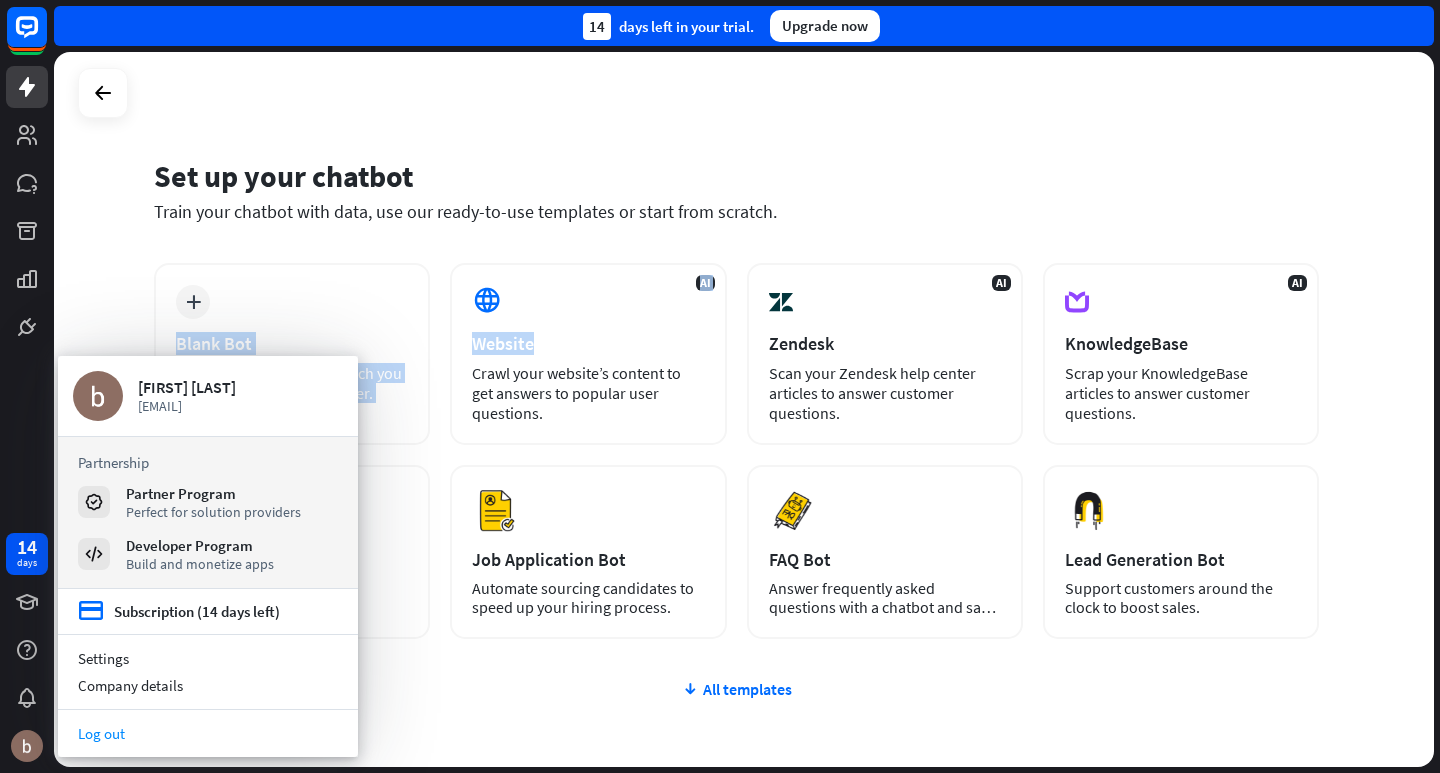 click on "Log out" at bounding box center [208, 733] 